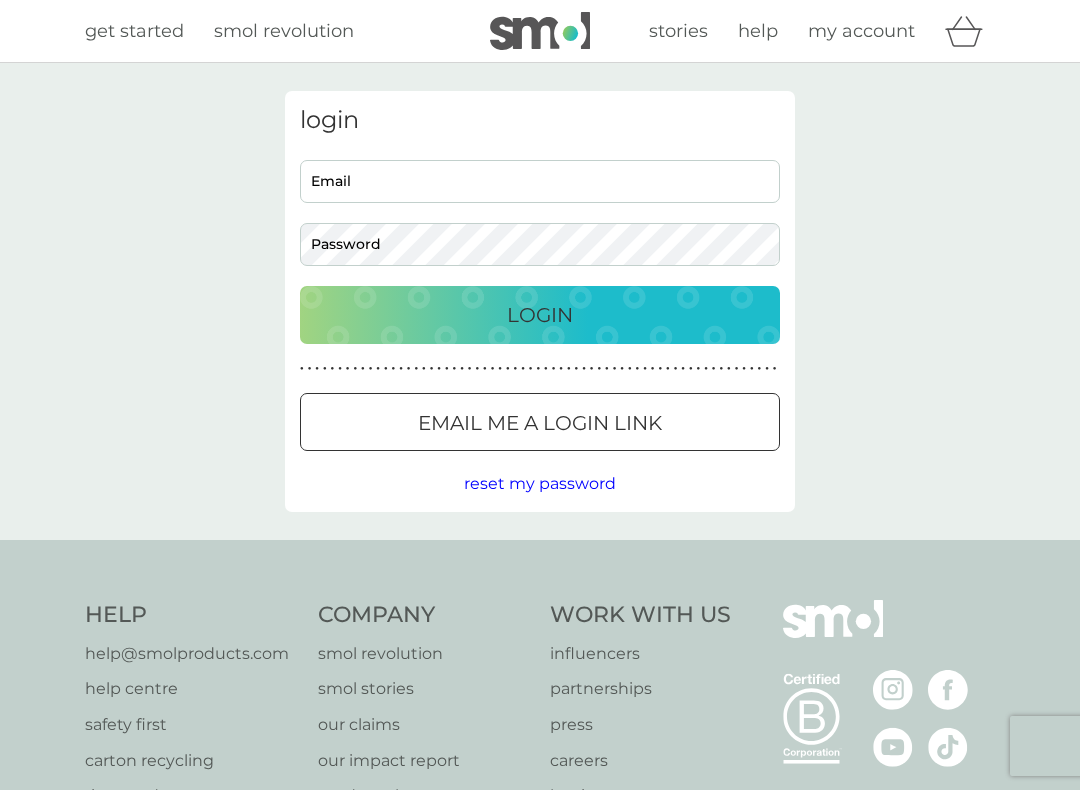 scroll, scrollTop: 0, scrollLeft: 0, axis: both 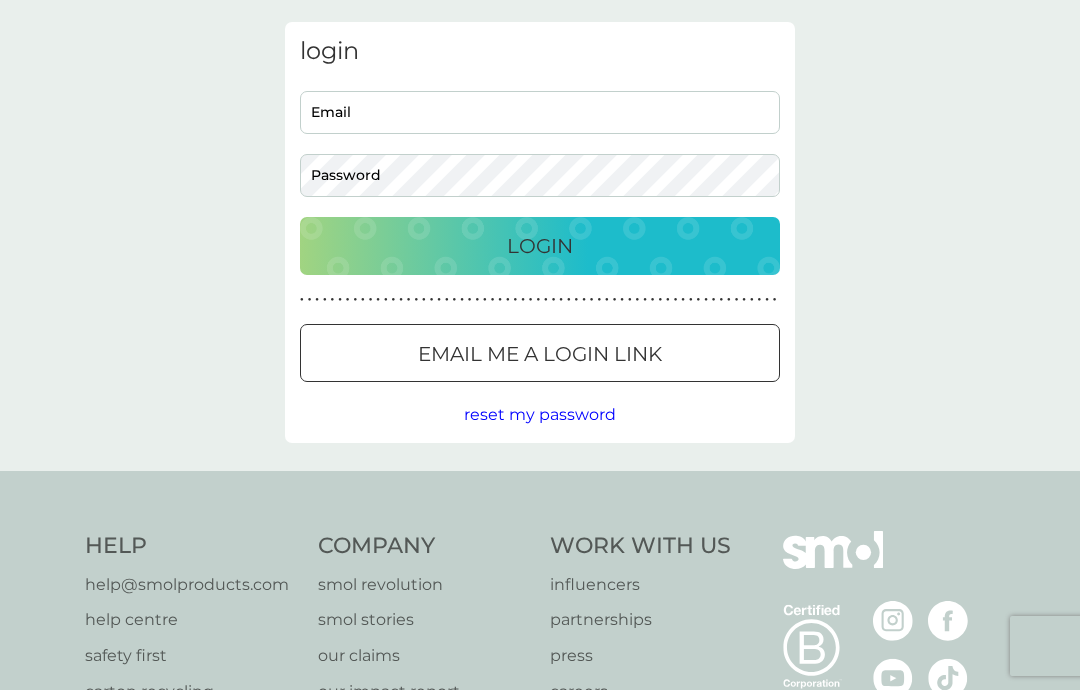 type on "Lindarogers071@gmail.com" 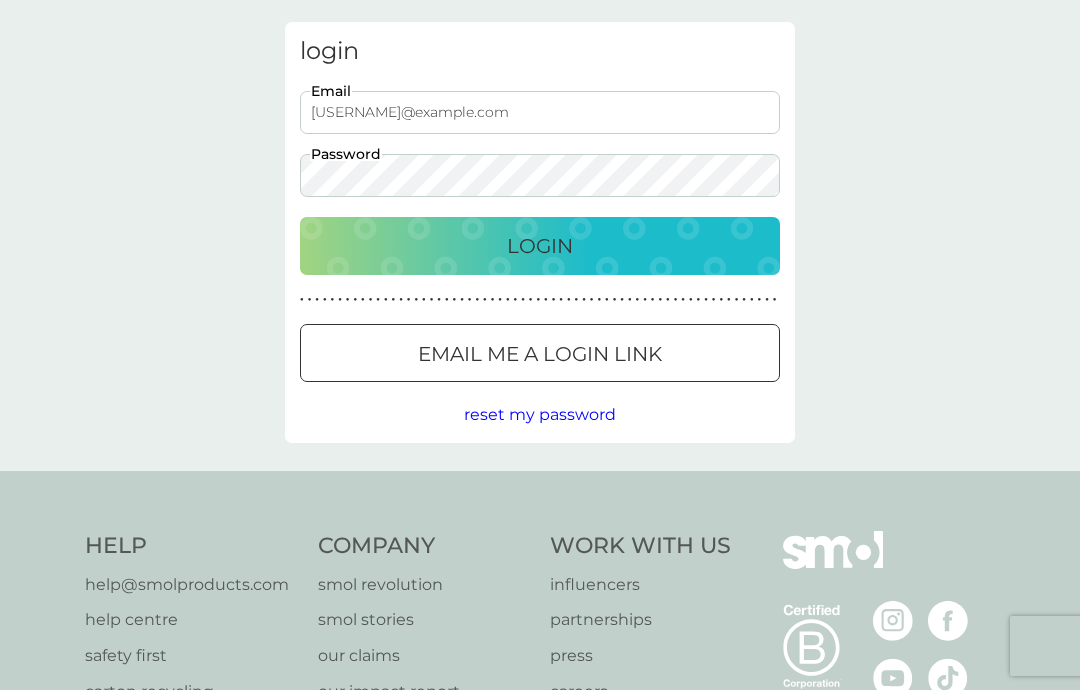click on "Login" at bounding box center [540, 246] 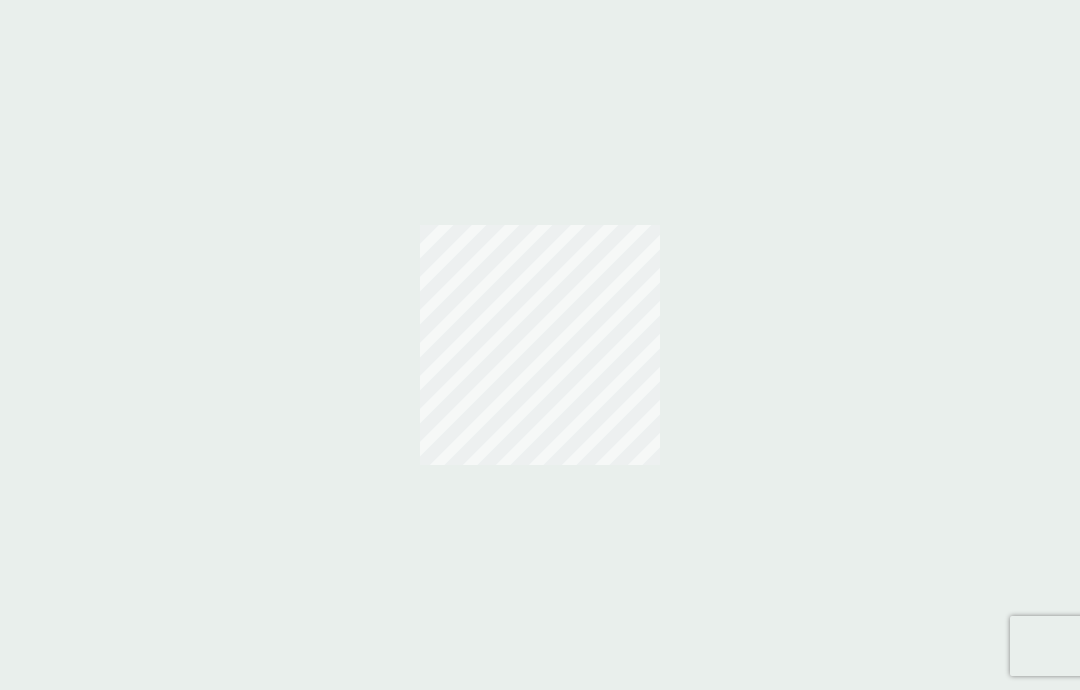 scroll, scrollTop: 69, scrollLeft: 0, axis: vertical 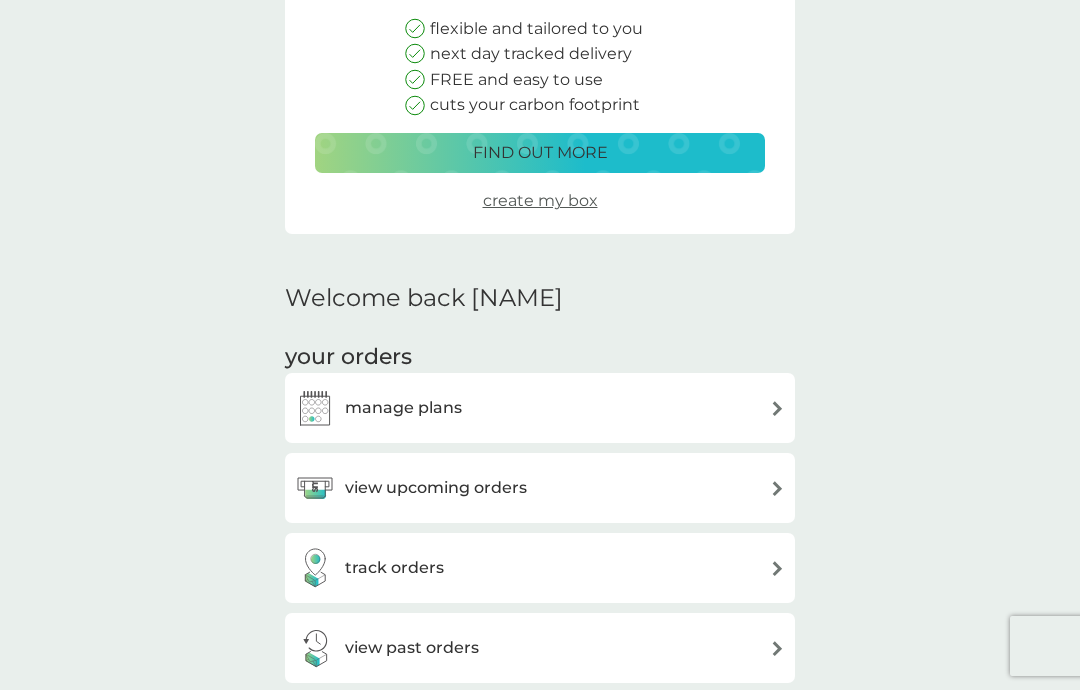 click at bounding box center [777, 488] 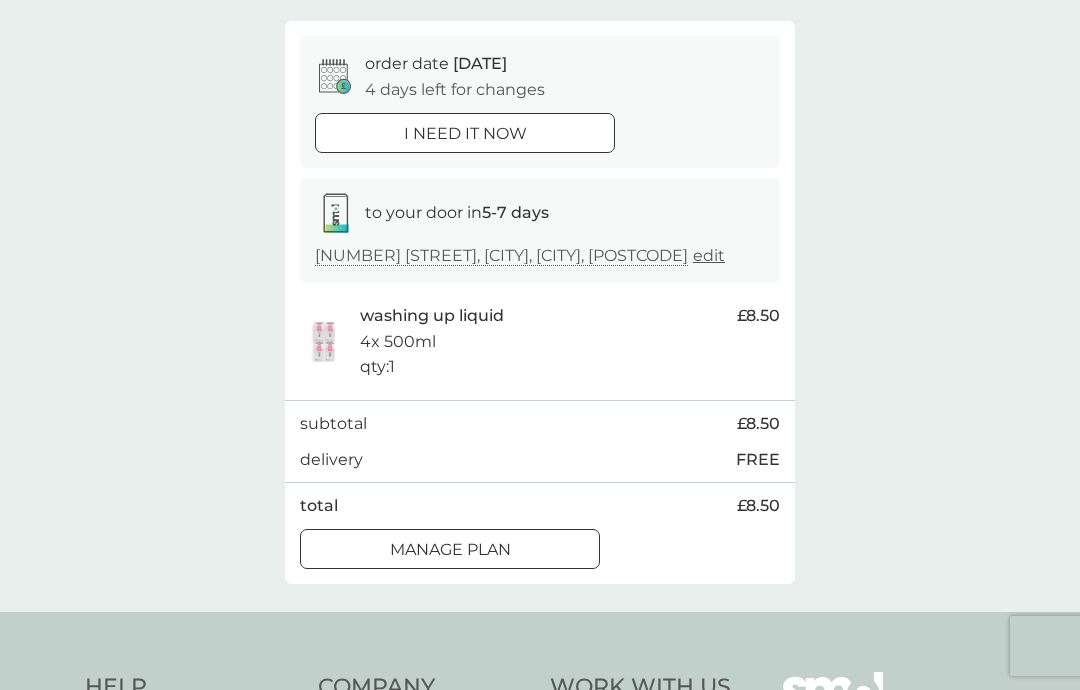 scroll, scrollTop: 166, scrollLeft: 0, axis: vertical 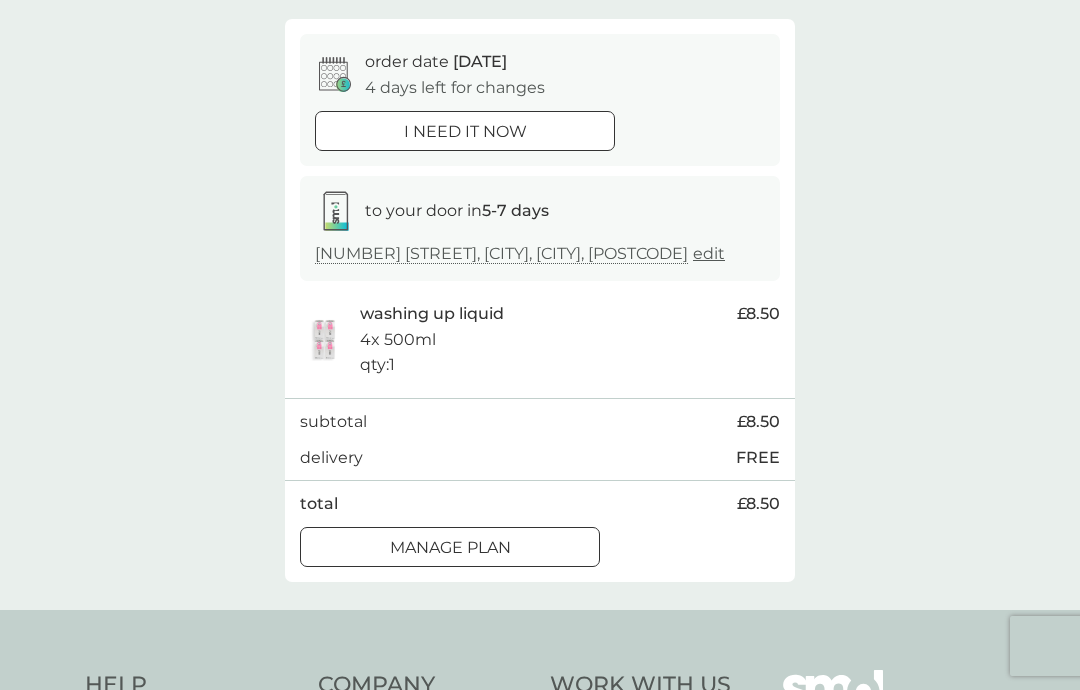 click on "Manage plan" at bounding box center (450, 548) 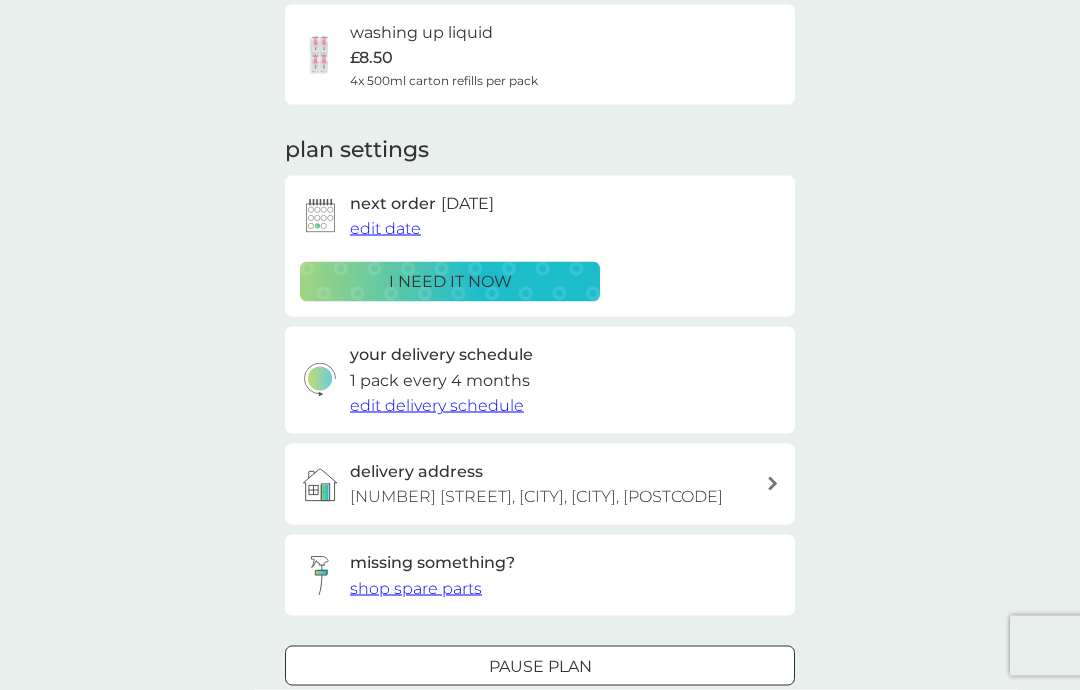 scroll, scrollTop: 163, scrollLeft: 0, axis: vertical 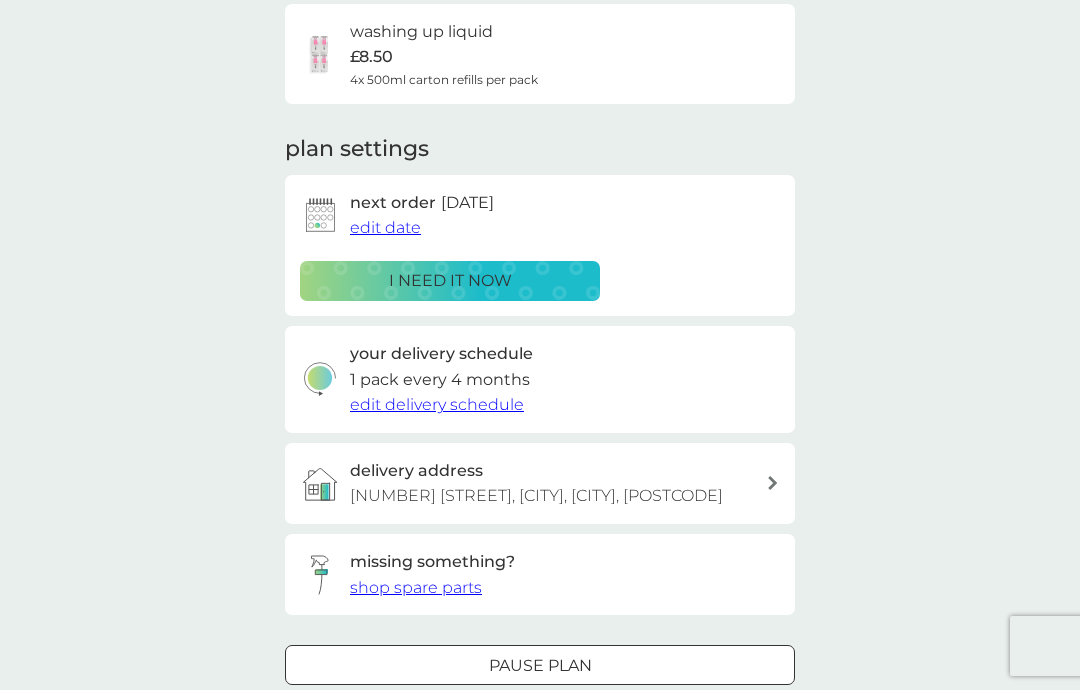 click on "Pause plan" at bounding box center (540, 666) 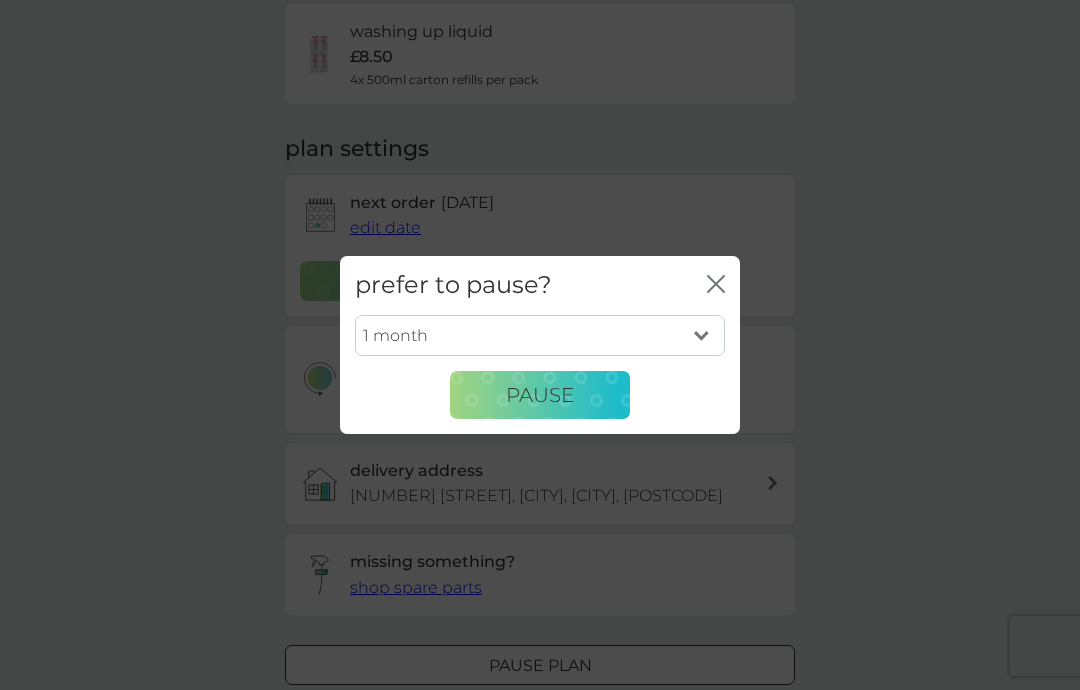 click on "1 month 2 months 3 months 4 months 5 months 6 months" at bounding box center [540, 336] 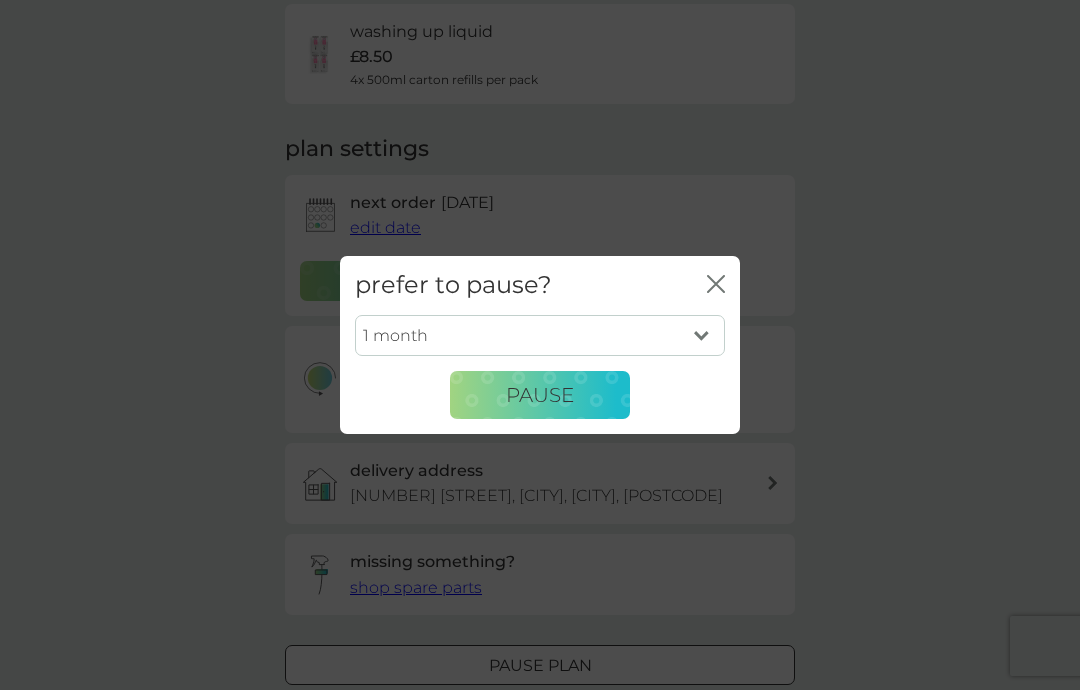 select on "6" 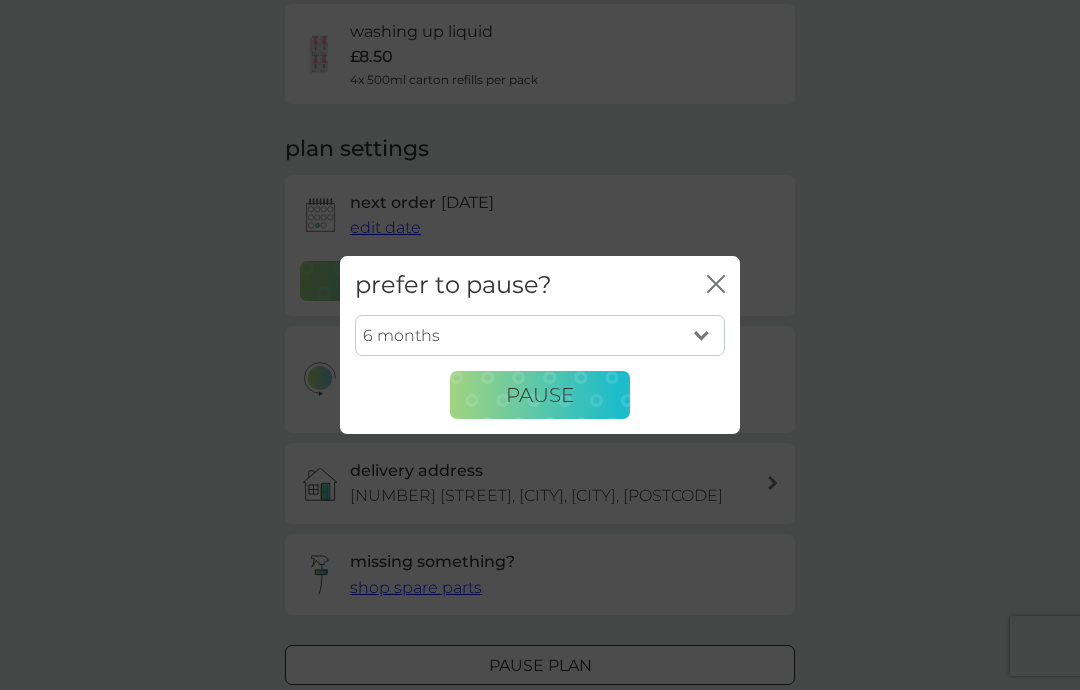 click on "Pause" at bounding box center (540, 395) 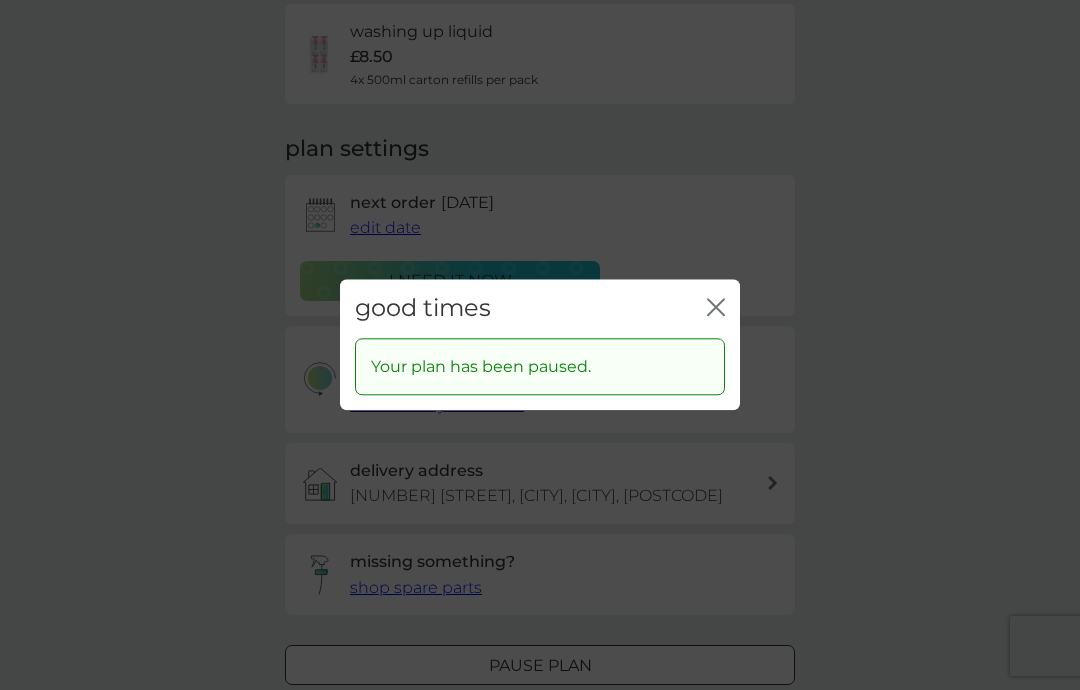 click 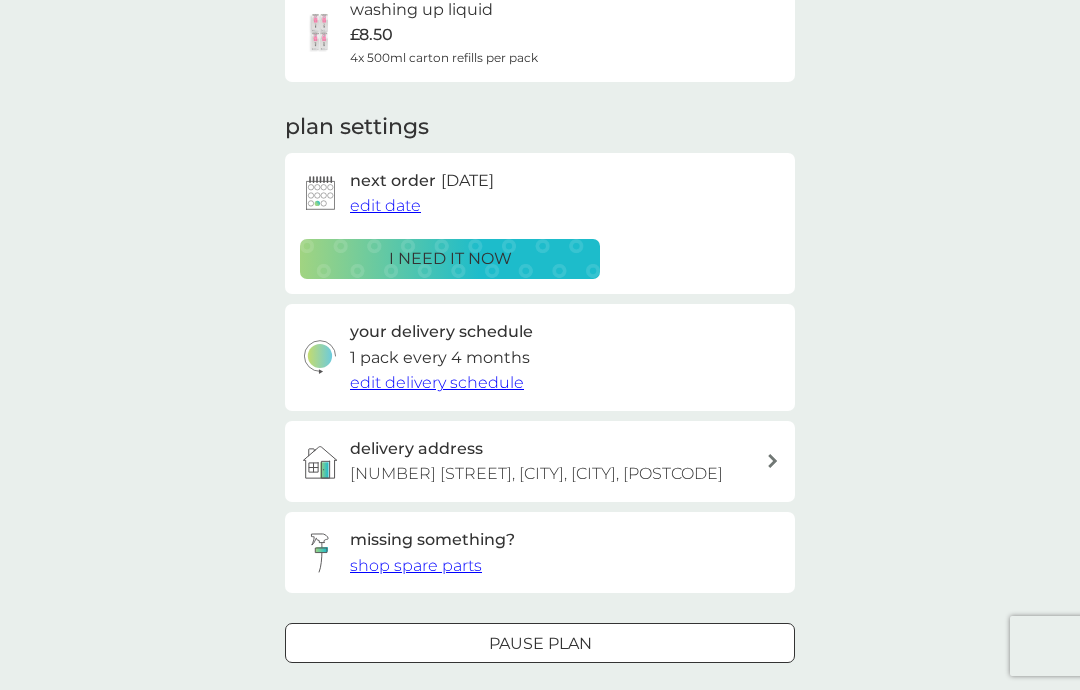 scroll, scrollTop: 0, scrollLeft: 0, axis: both 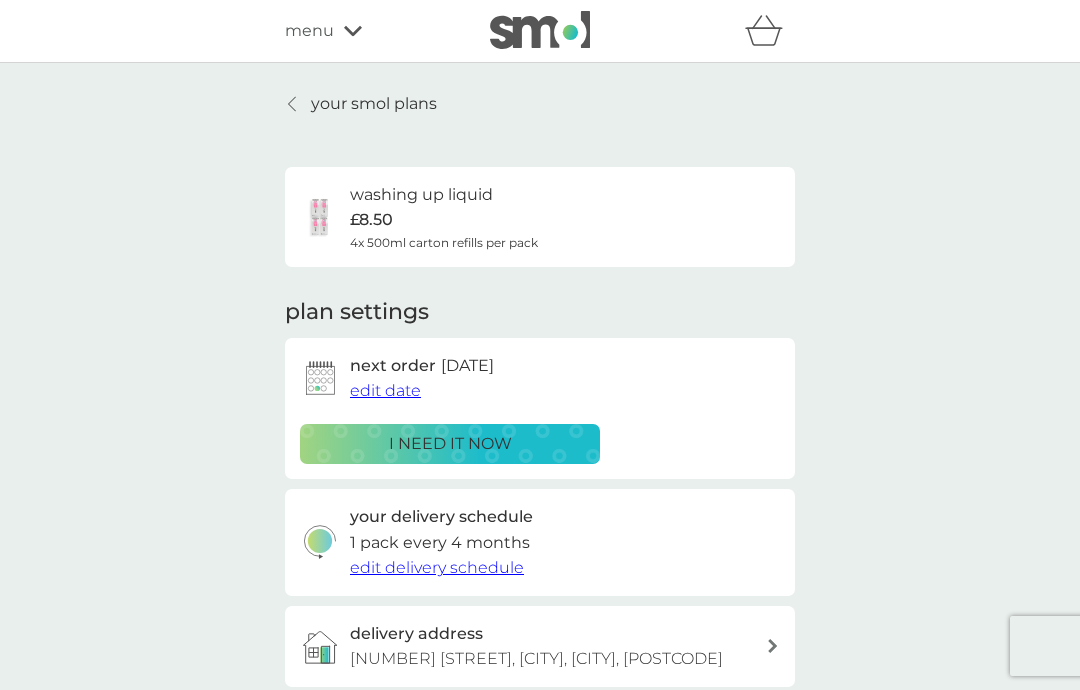 click on "your smol plans" at bounding box center [374, 104] 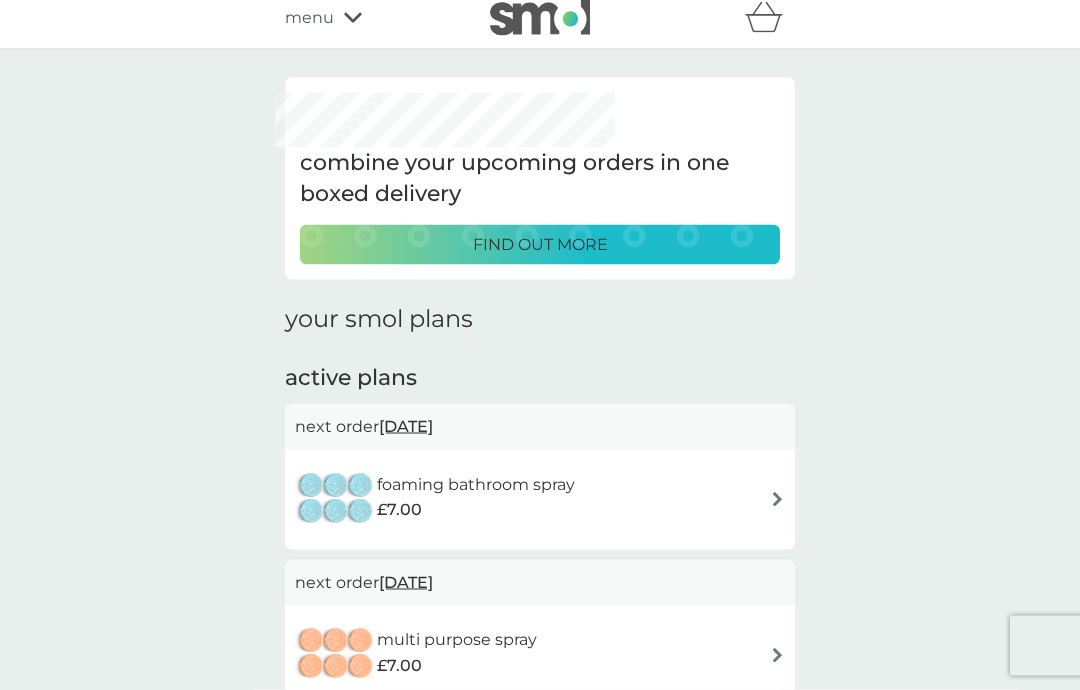 scroll, scrollTop: 0, scrollLeft: 0, axis: both 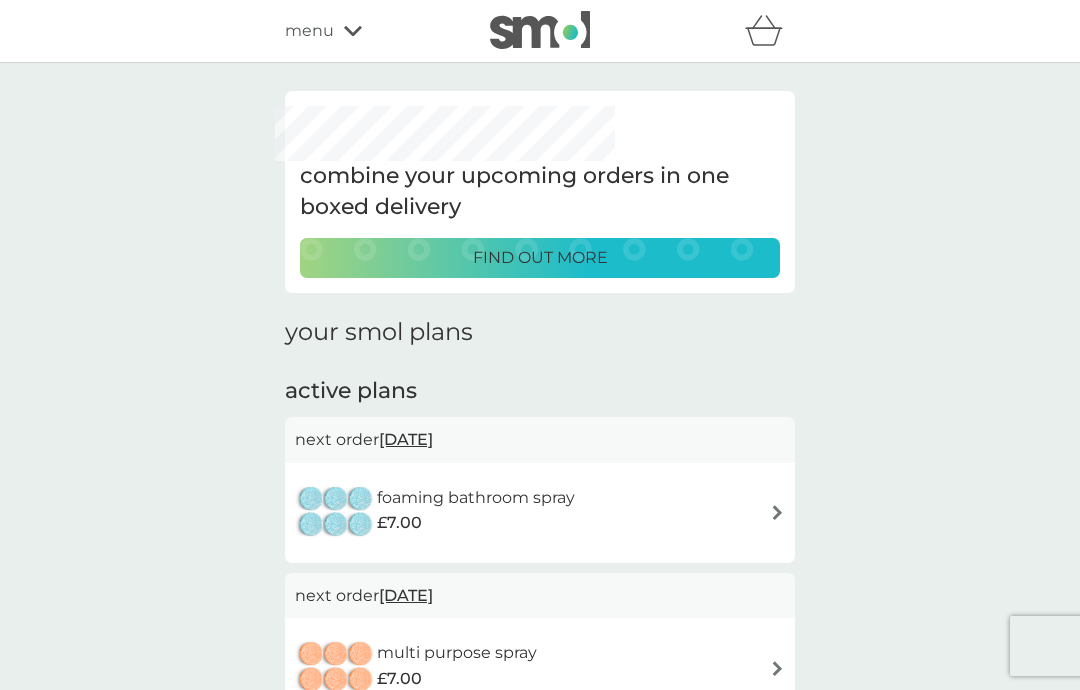 click on "find out more" at bounding box center [540, 258] 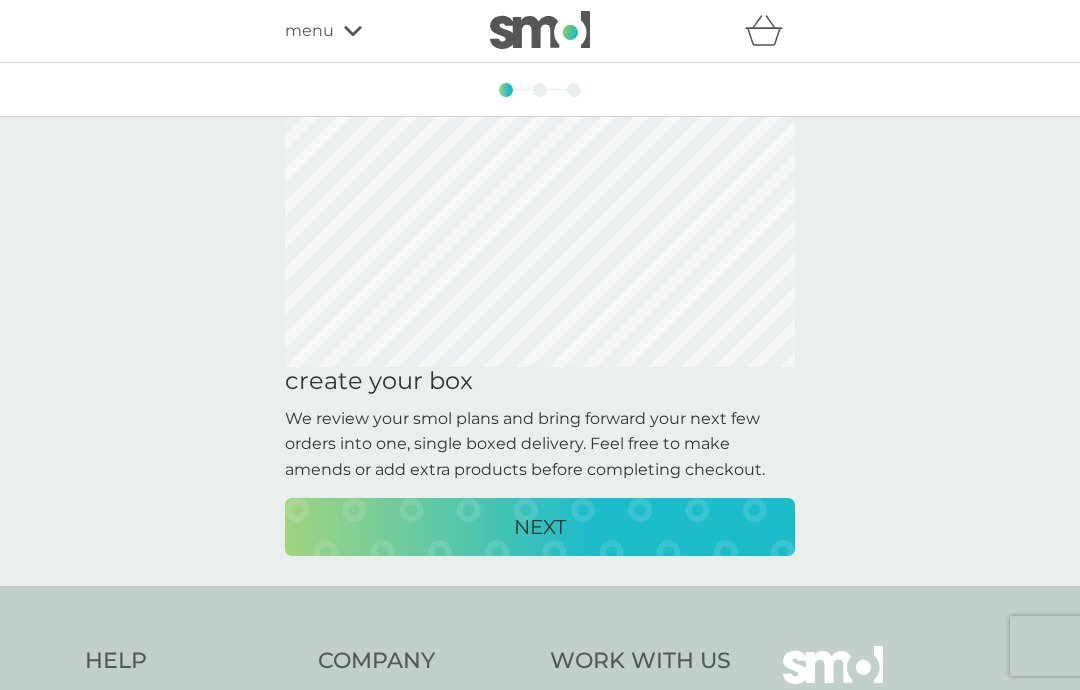 click on "NEXT" at bounding box center (540, 527) 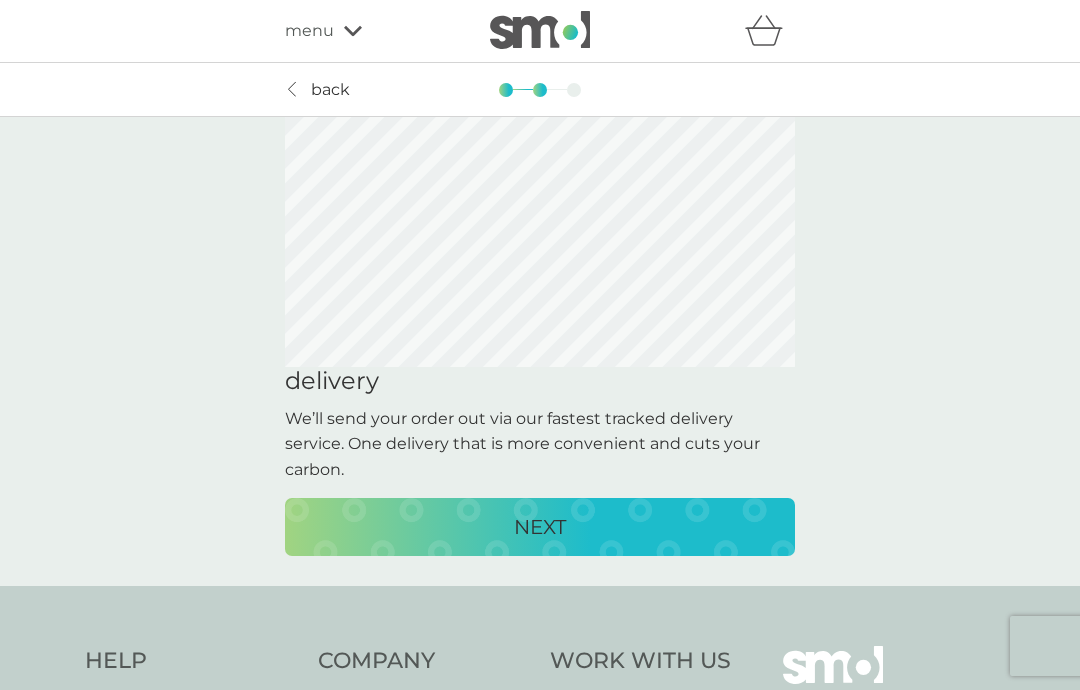 click on "NEXT" at bounding box center [540, 527] 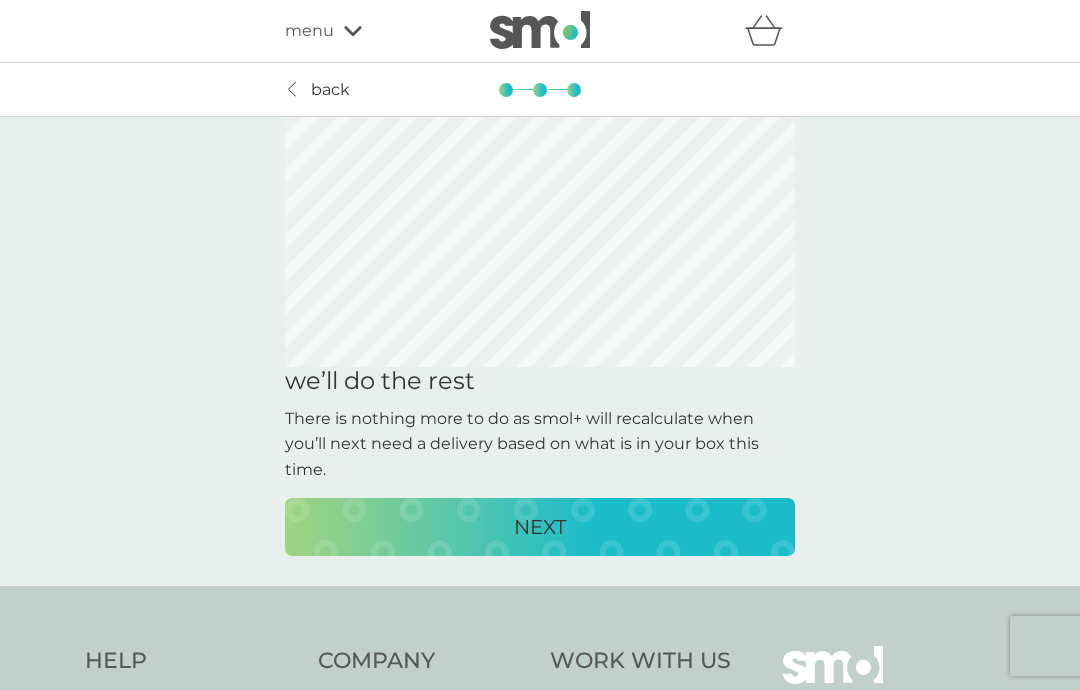 click on "back" at bounding box center [330, 90] 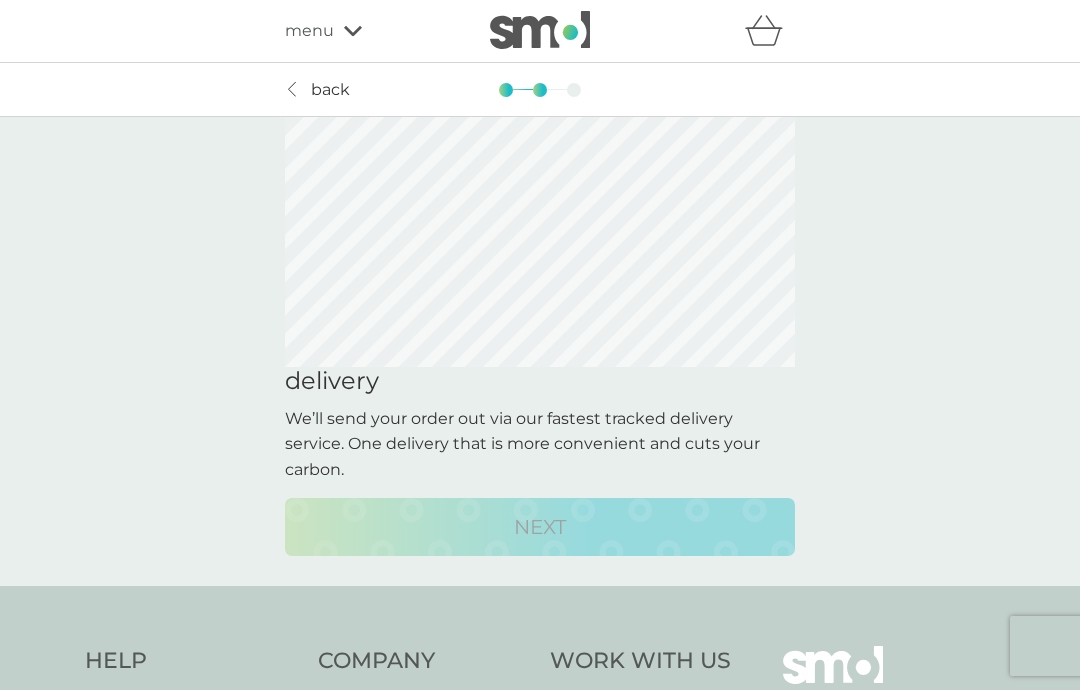 click on "back" at bounding box center (330, 90) 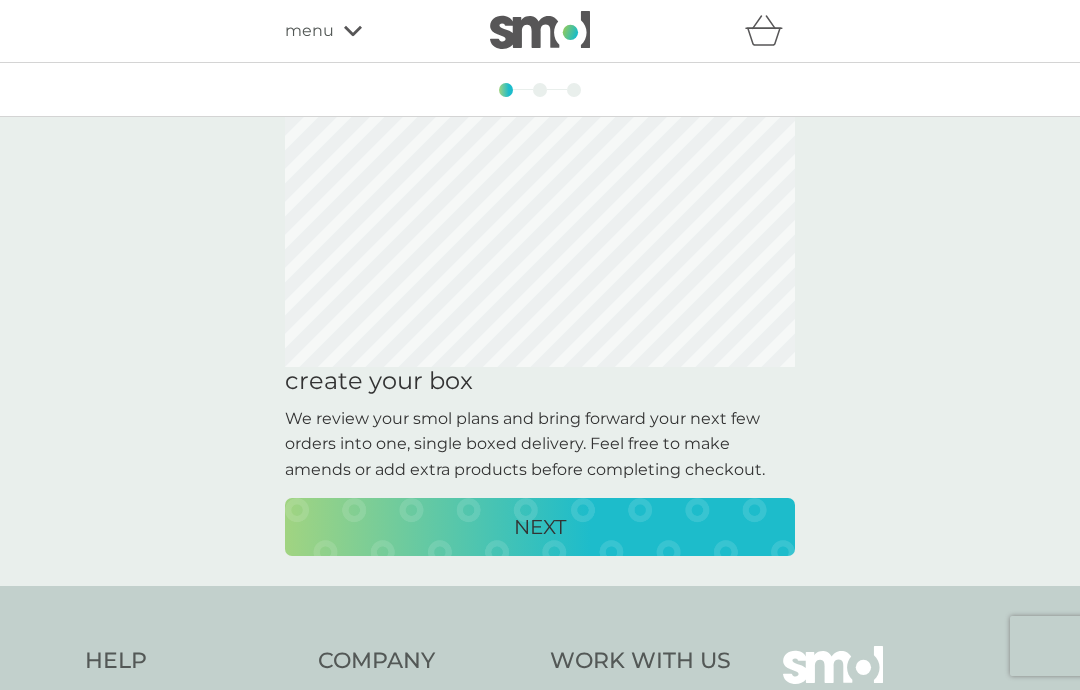 click on "menu" at bounding box center (370, 31) 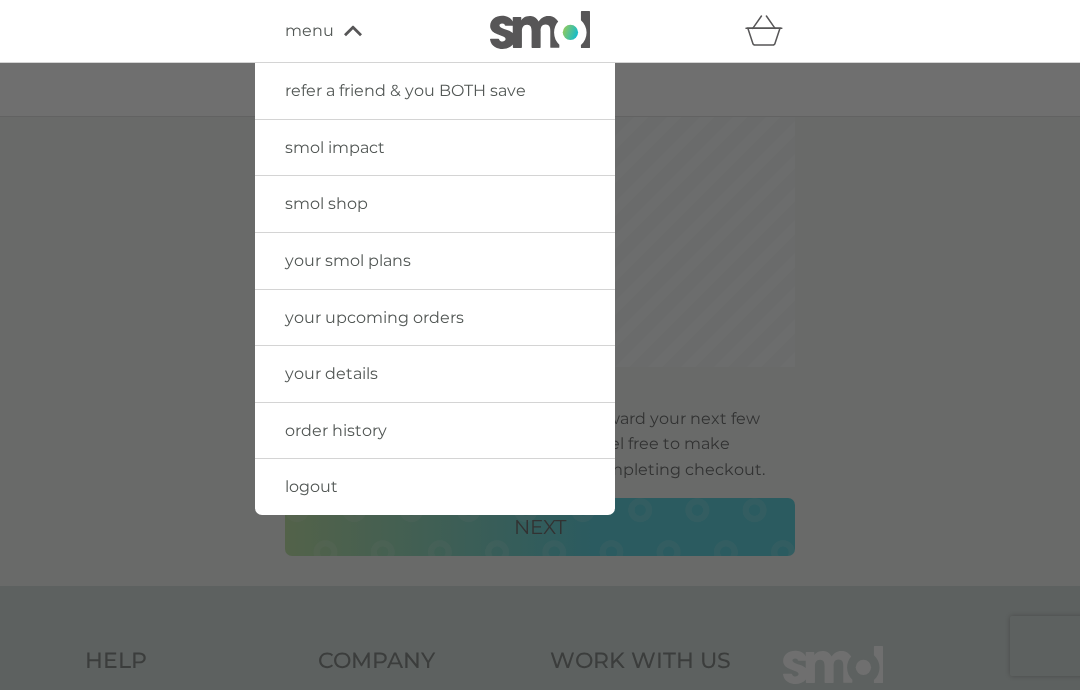 click on "your upcoming orders" at bounding box center (374, 317) 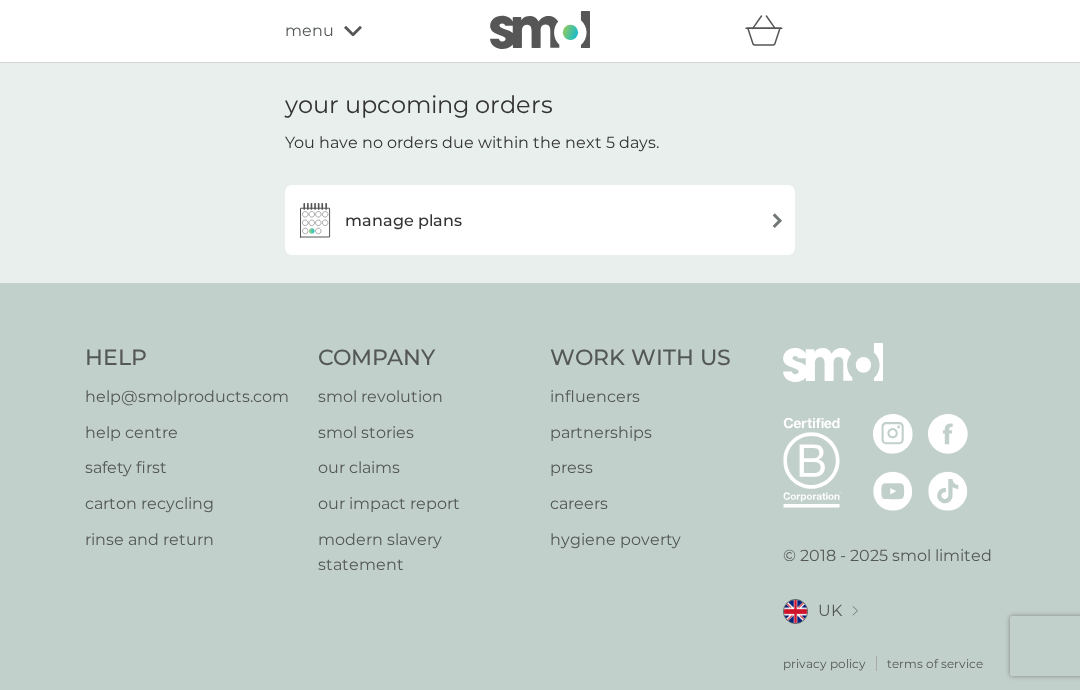 click at bounding box center (777, 220) 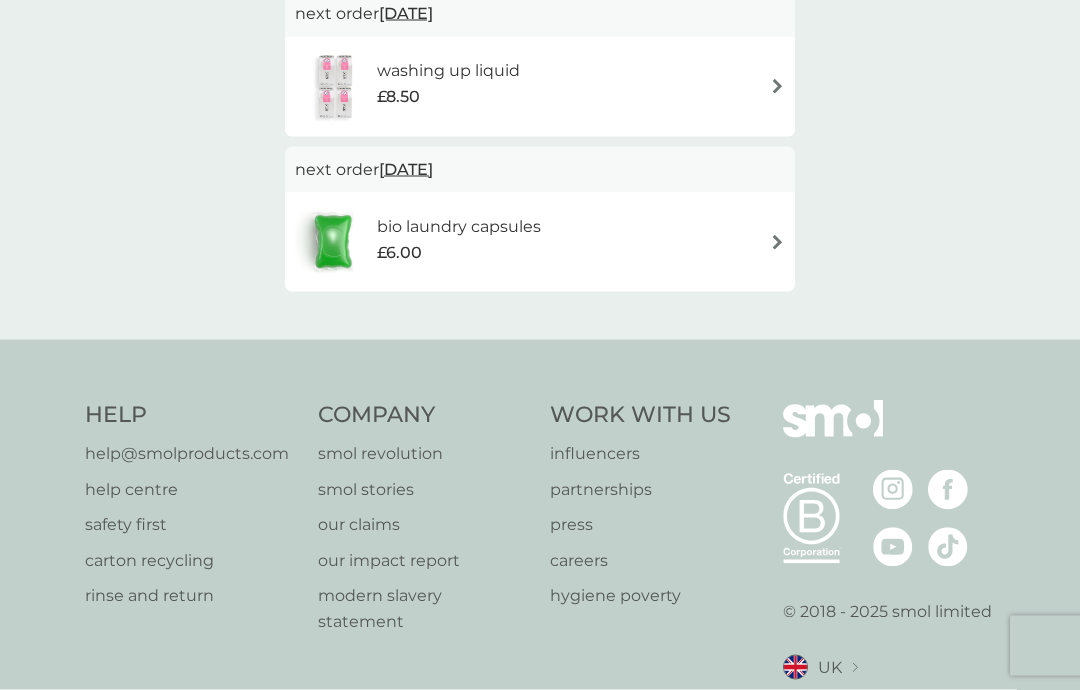 scroll, scrollTop: 1680, scrollLeft: 0, axis: vertical 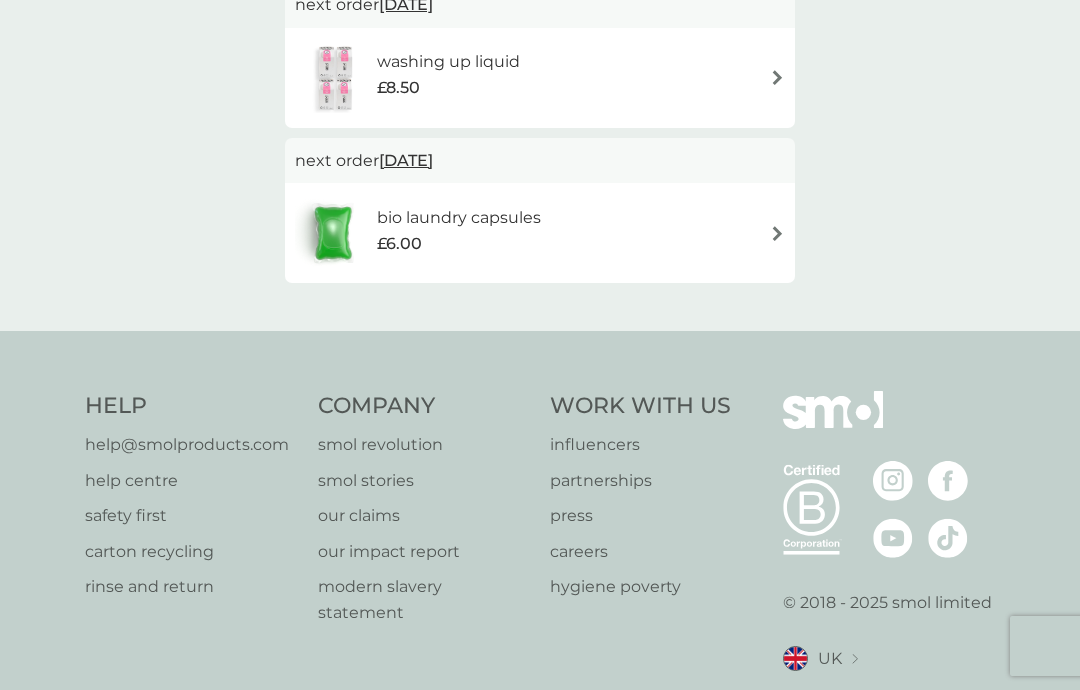 click on "help centre" at bounding box center (187, 481) 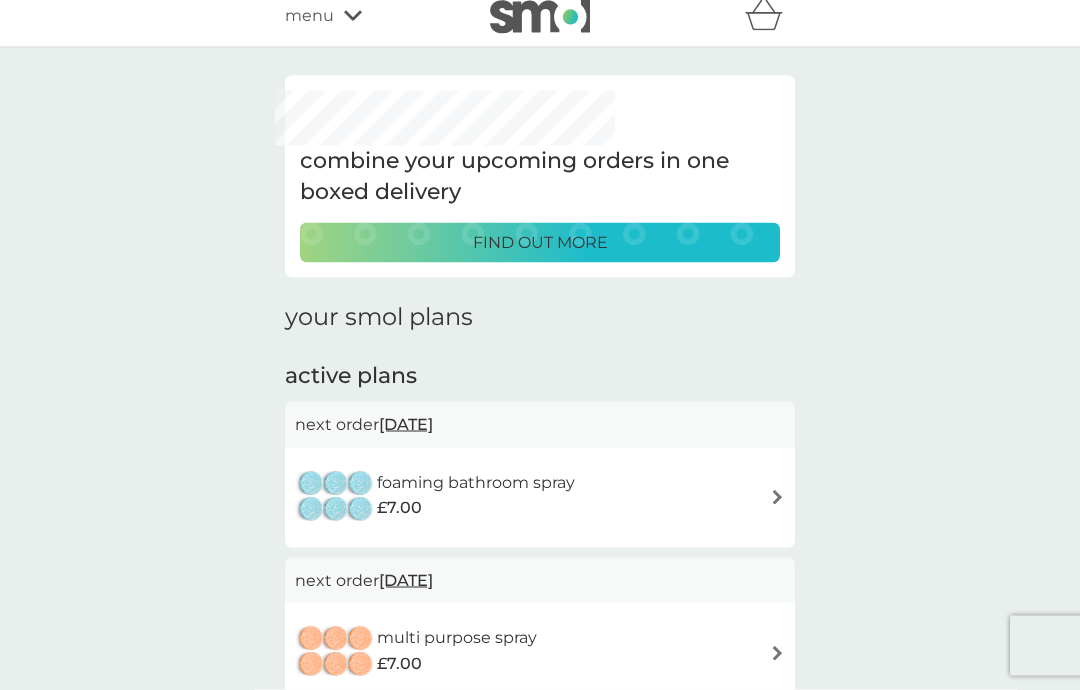 scroll, scrollTop: 0, scrollLeft: 0, axis: both 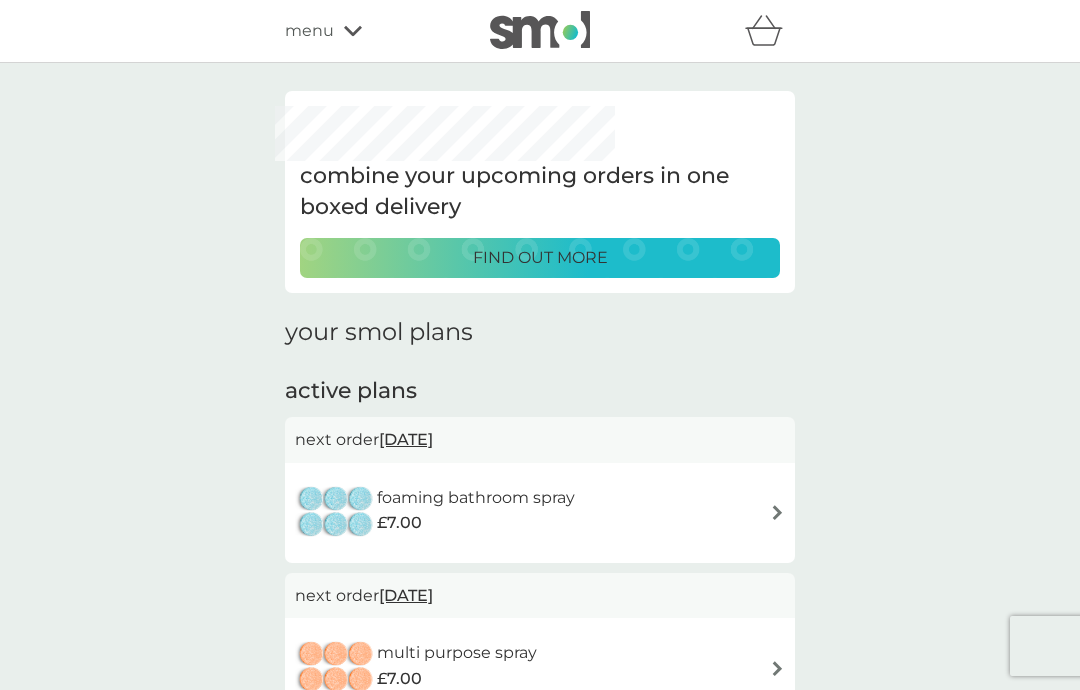 click at bounding box center (777, 512) 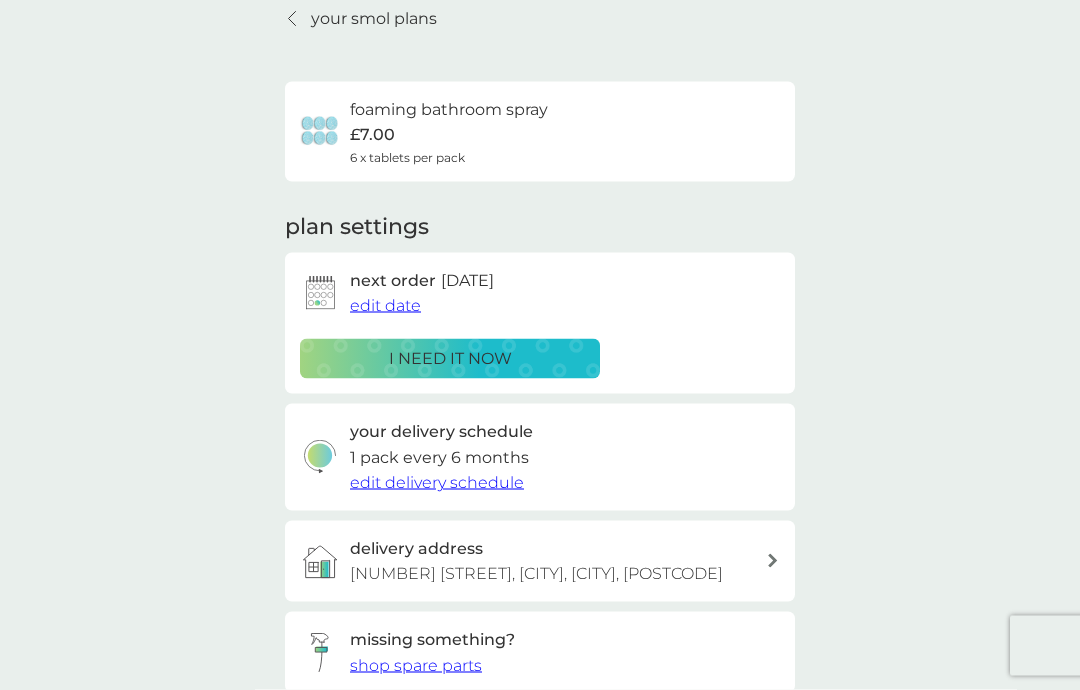 scroll, scrollTop: 86, scrollLeft: 0, axis: vertical 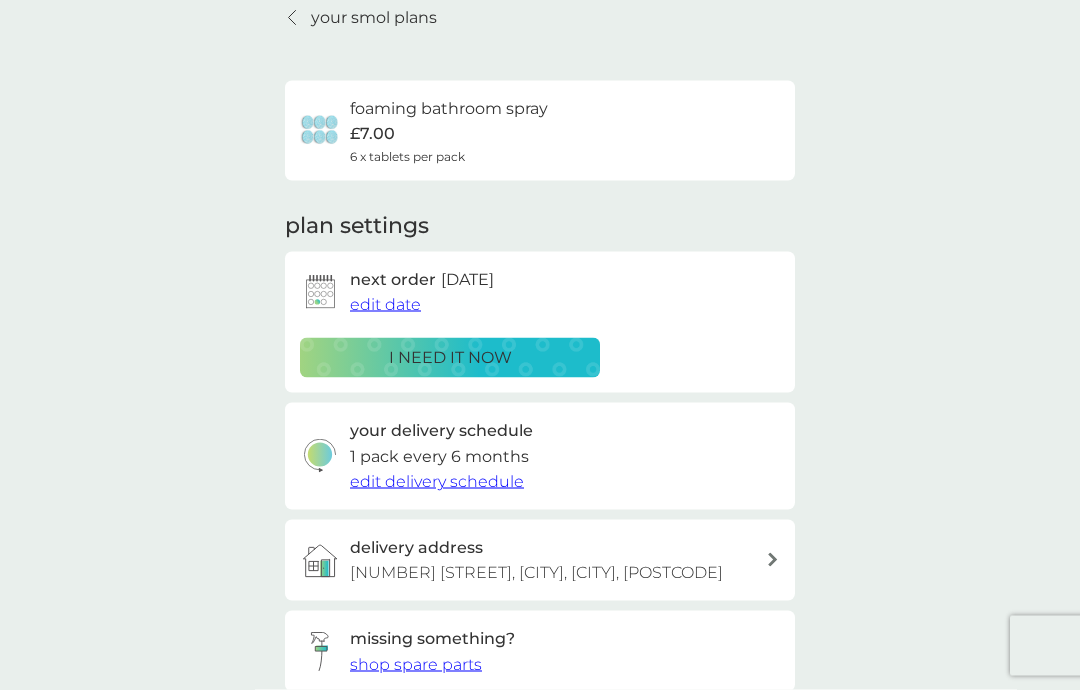 click on "edit delivery schedule" at bounding box center [437, 481] 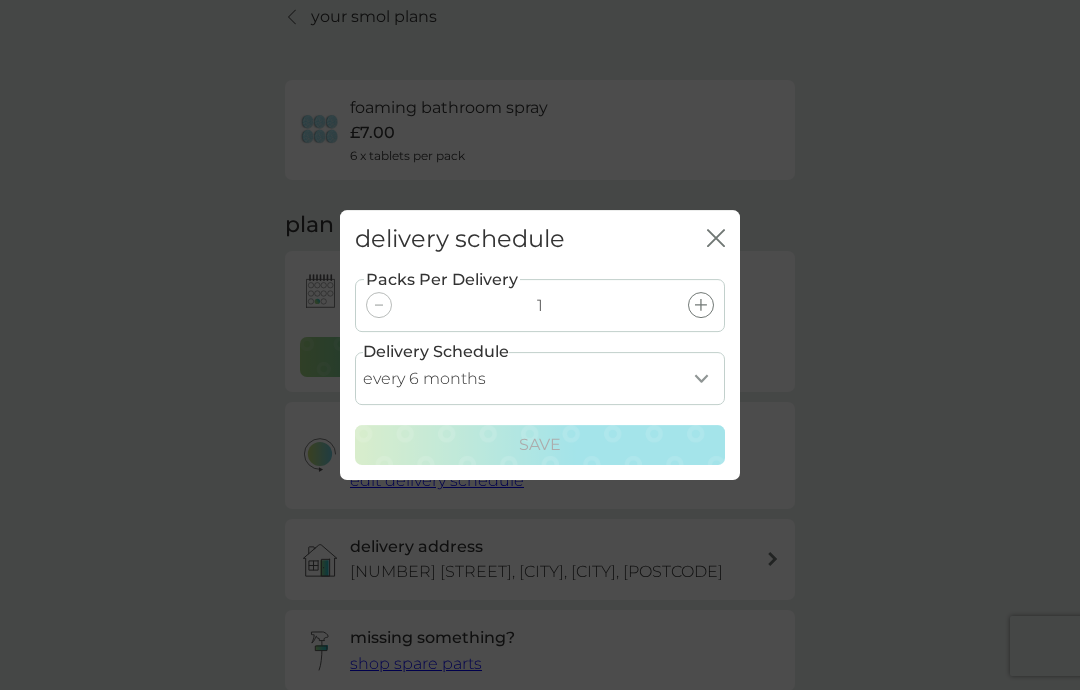 click on "every 1 month every 2 months every 3 months every 4 months every 5 months every 6 months every 7 months every 8 months" at bounding box center [540, 378] 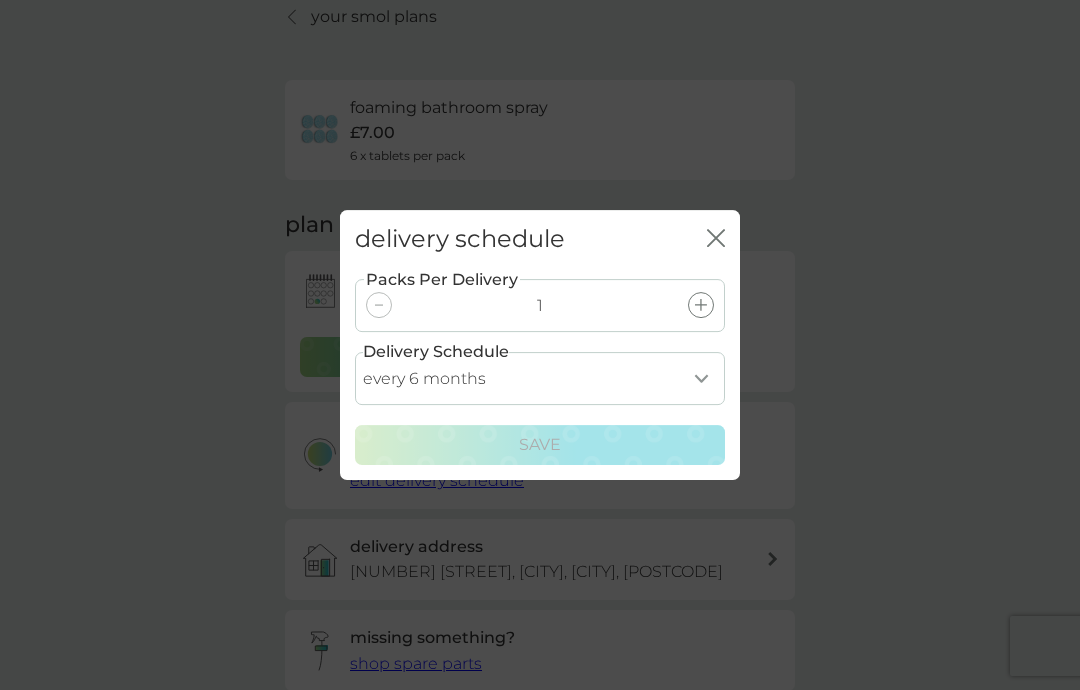 select on "8" 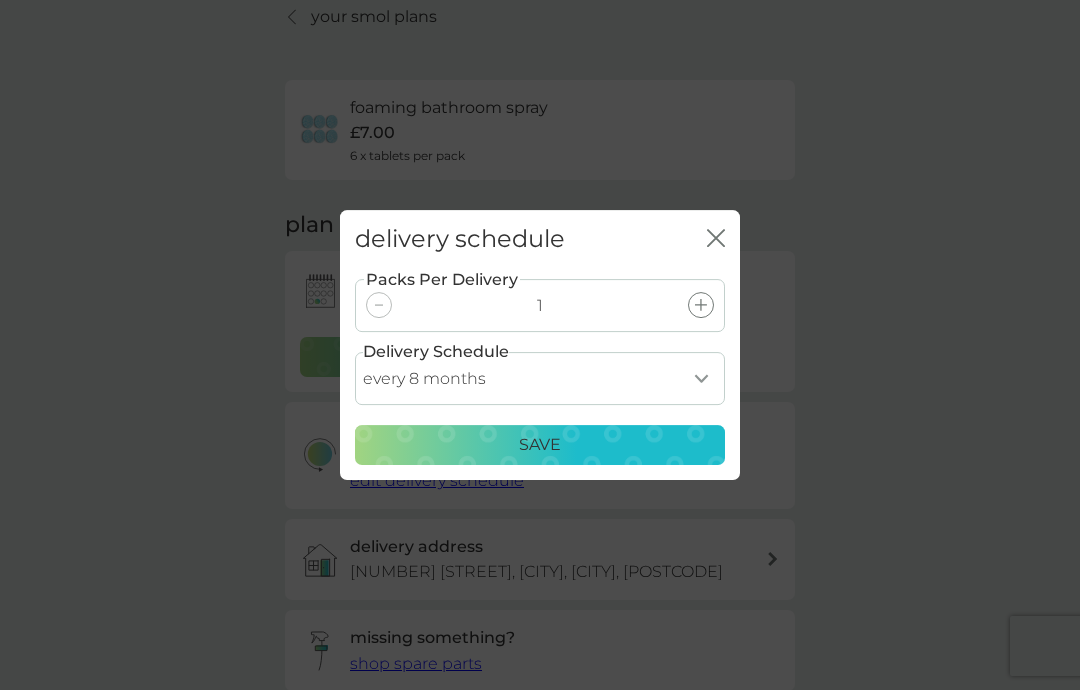 click on "Save" at bounding box center (540, 445) 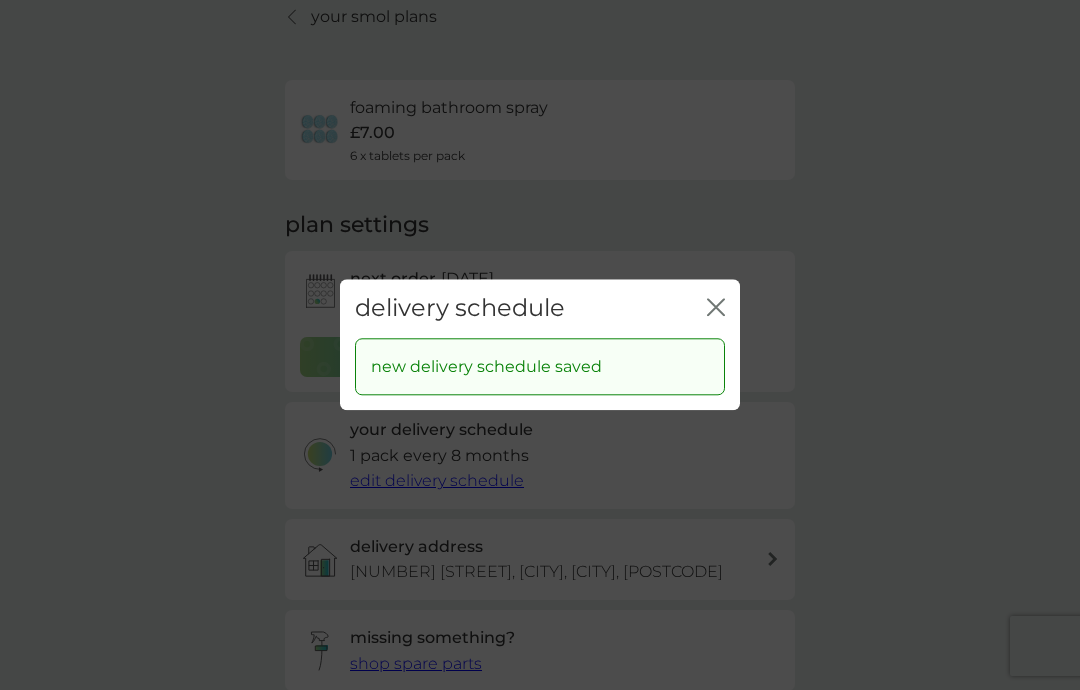 click 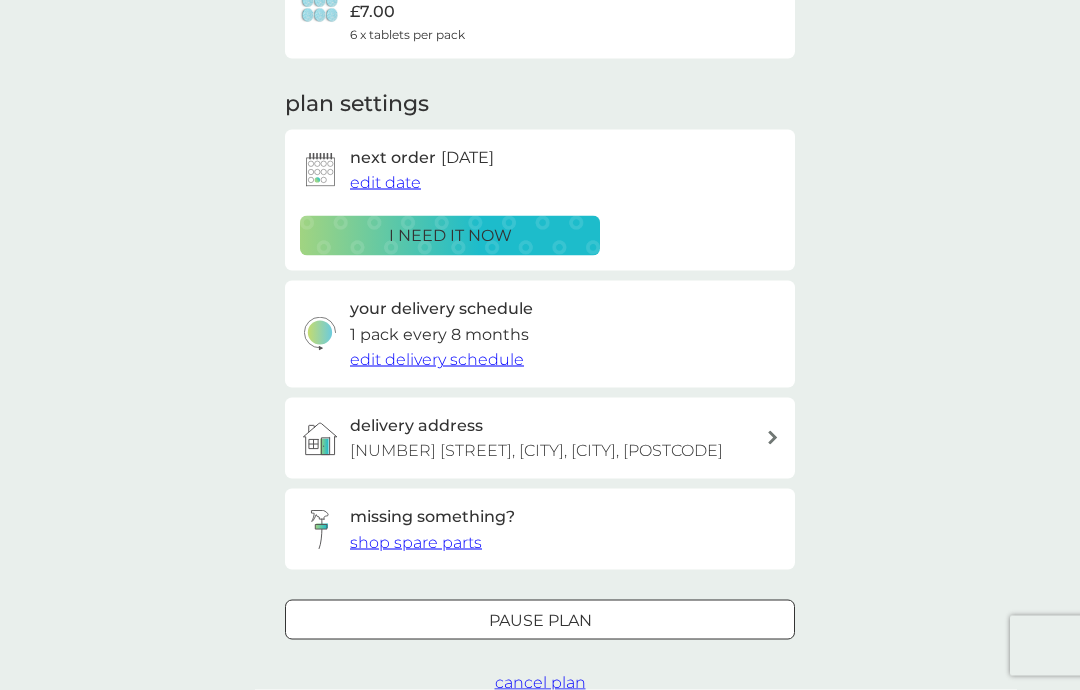 click on "Pause plan" at bounding box center [540, 621] 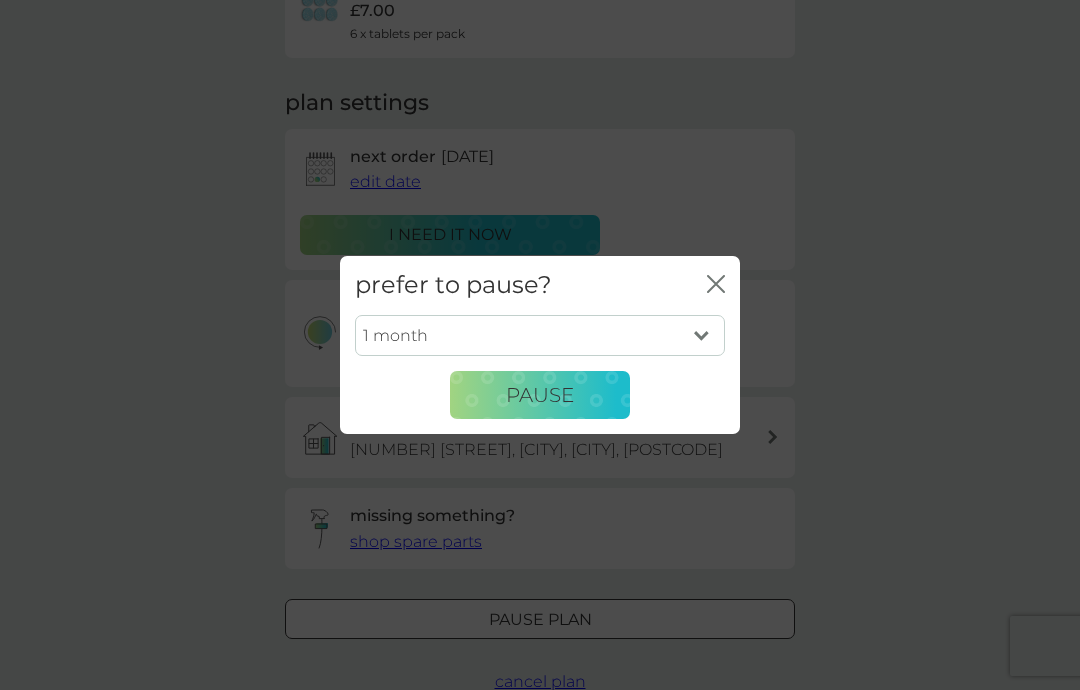 click on "1 month 2 months 3 months 4 months 5 months 6 months" at bounding box center [540, 336] 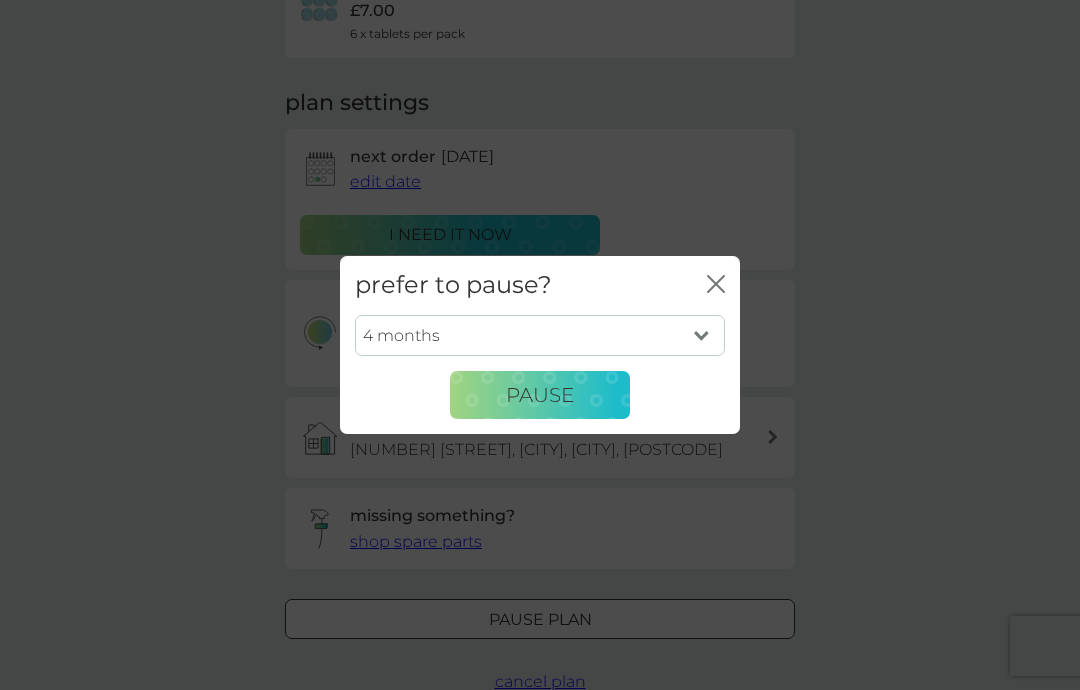 click on "1 month 2 months 3 months 4 months 5 months 6 months" at bounding box center [540, 336] 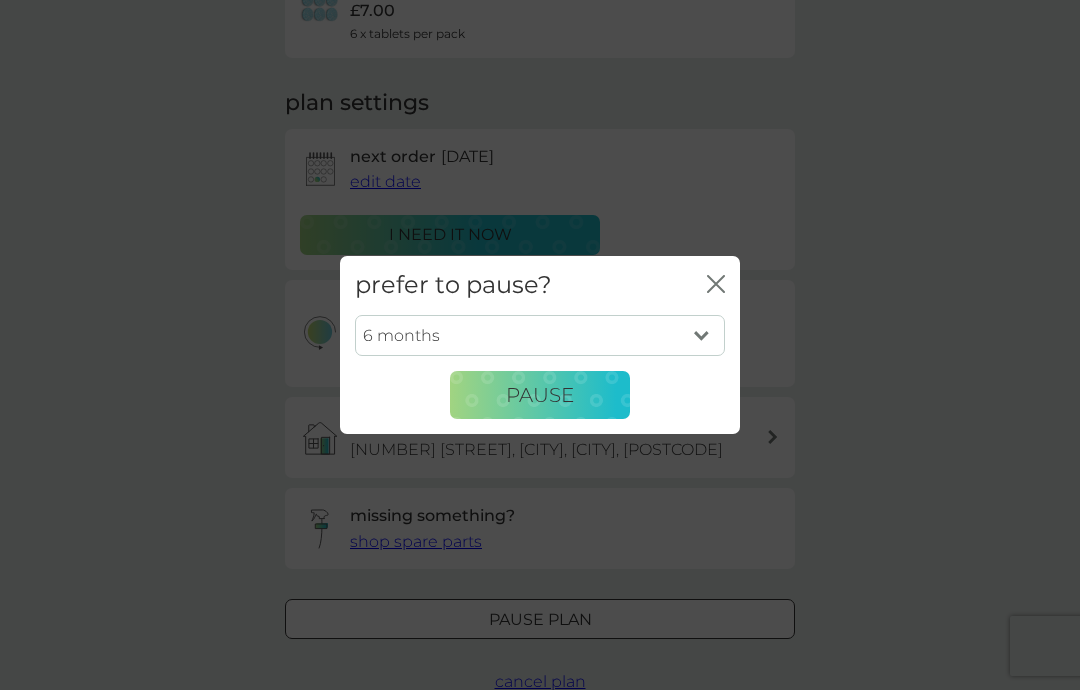 click on "Pause" at bounding box center [540, 395] 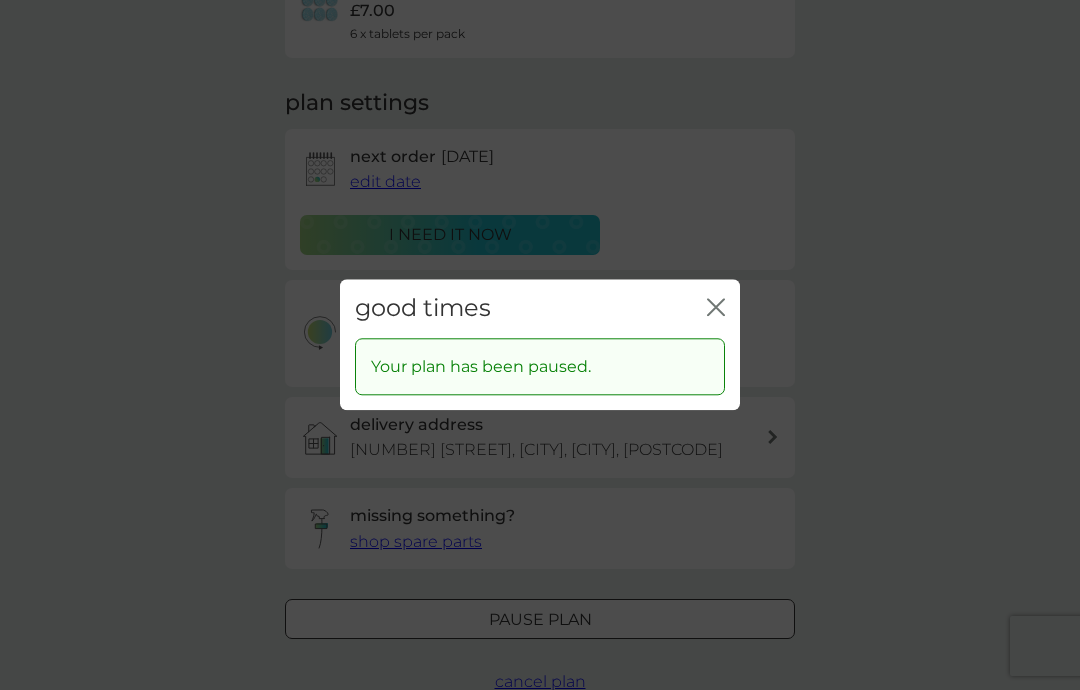 click 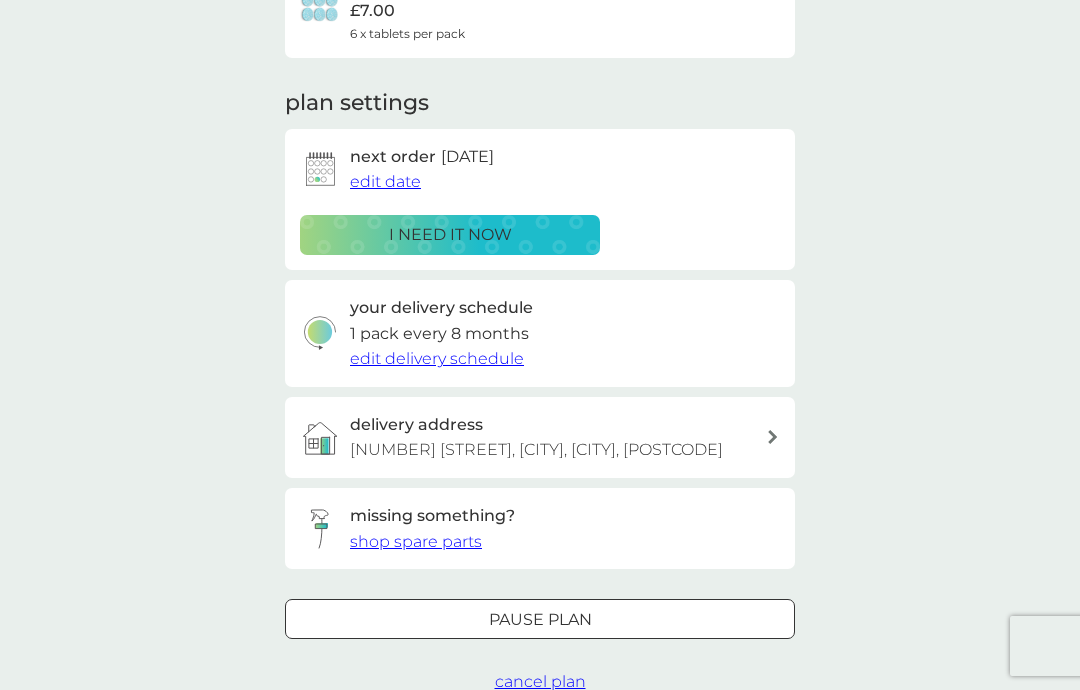 click on "Pause plan" at bounding box center (540, 620) 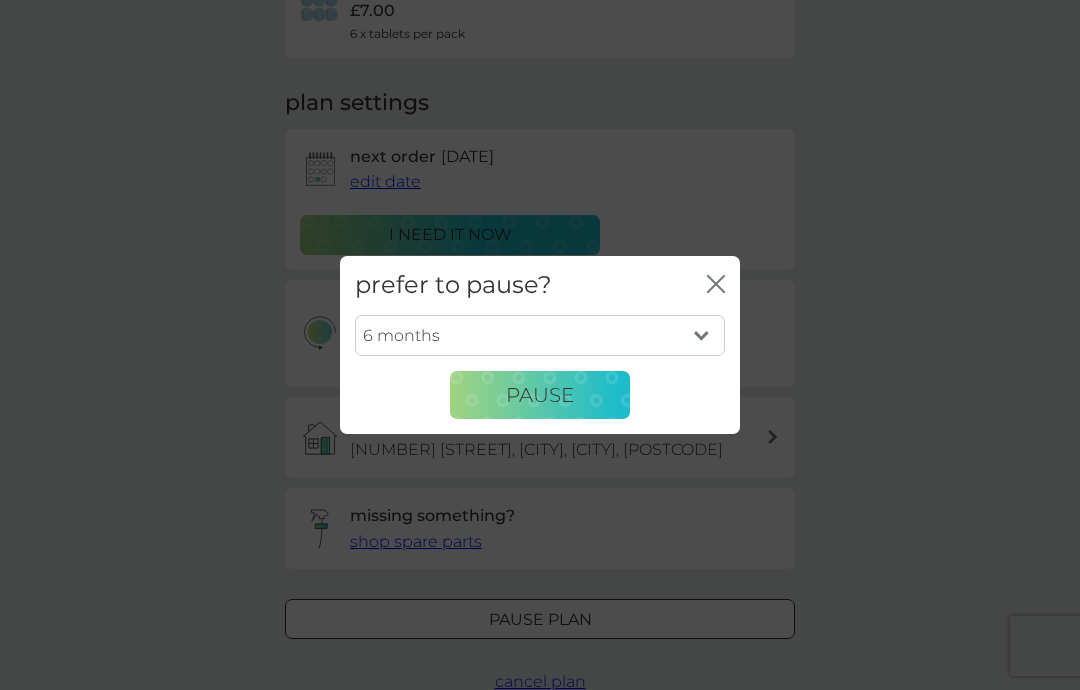 click on "Pause" at bounding box center [540, 395] 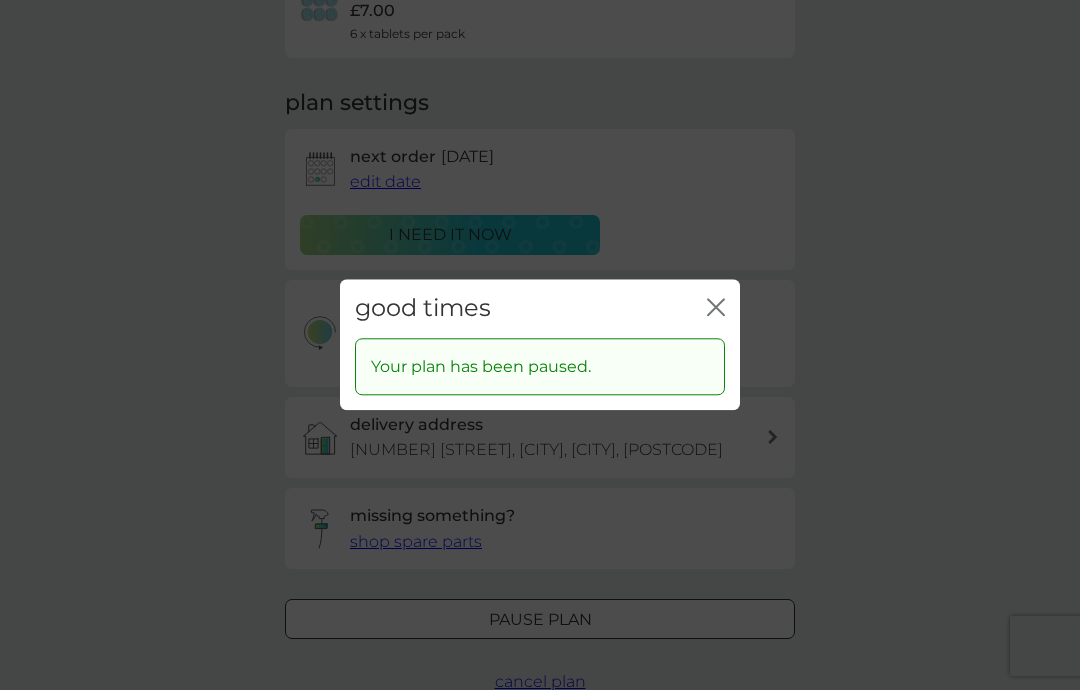 click on "close" 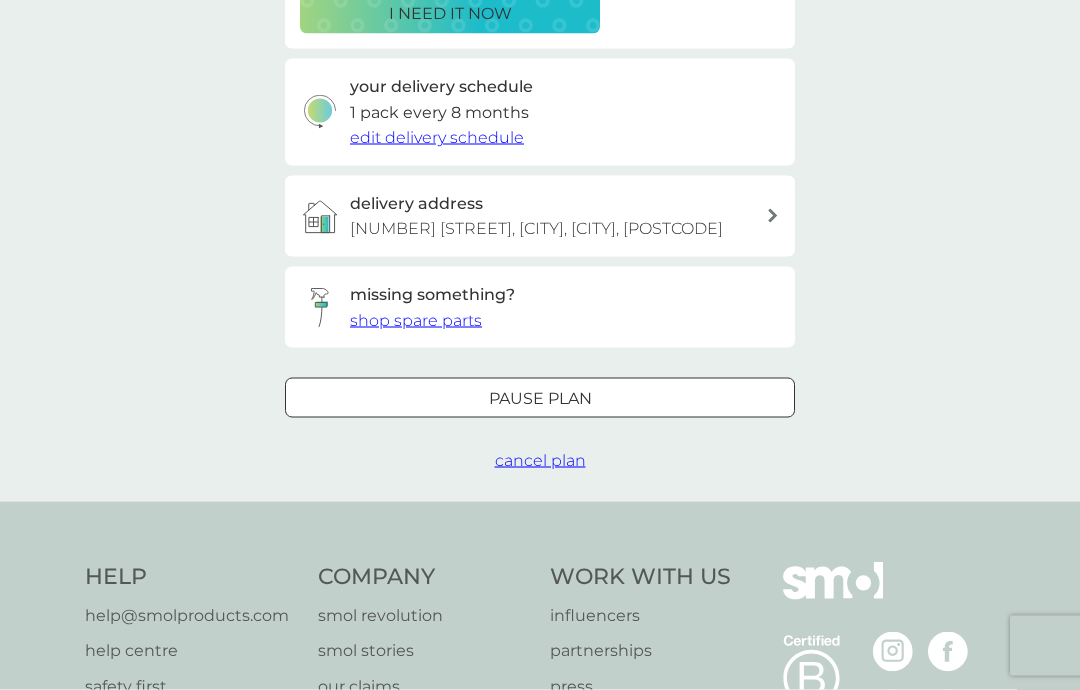 scroll, scrollTop: 431, scrollLeft: 0, axis: vertical 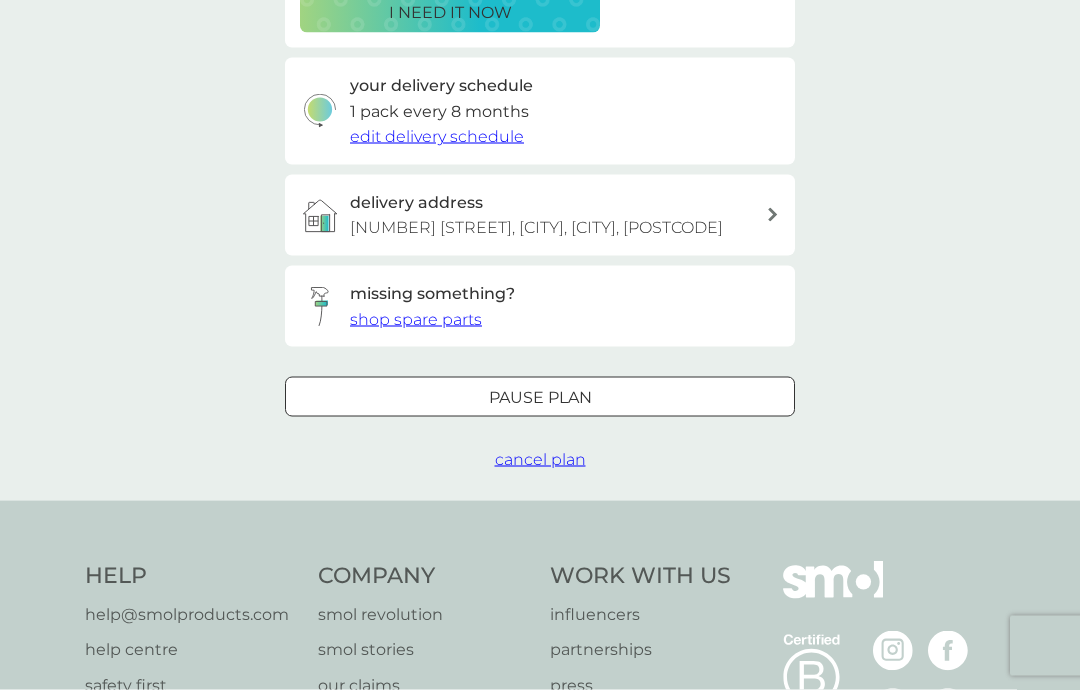 click on "Pause plan" at bounding box center (540, 398) 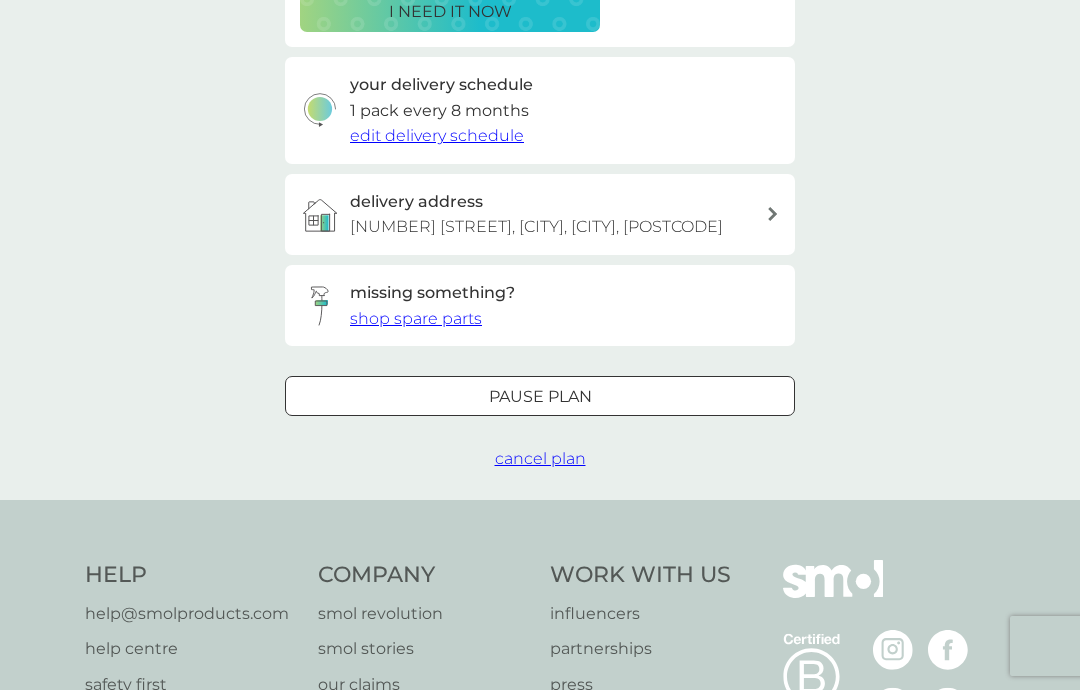 select on "6" 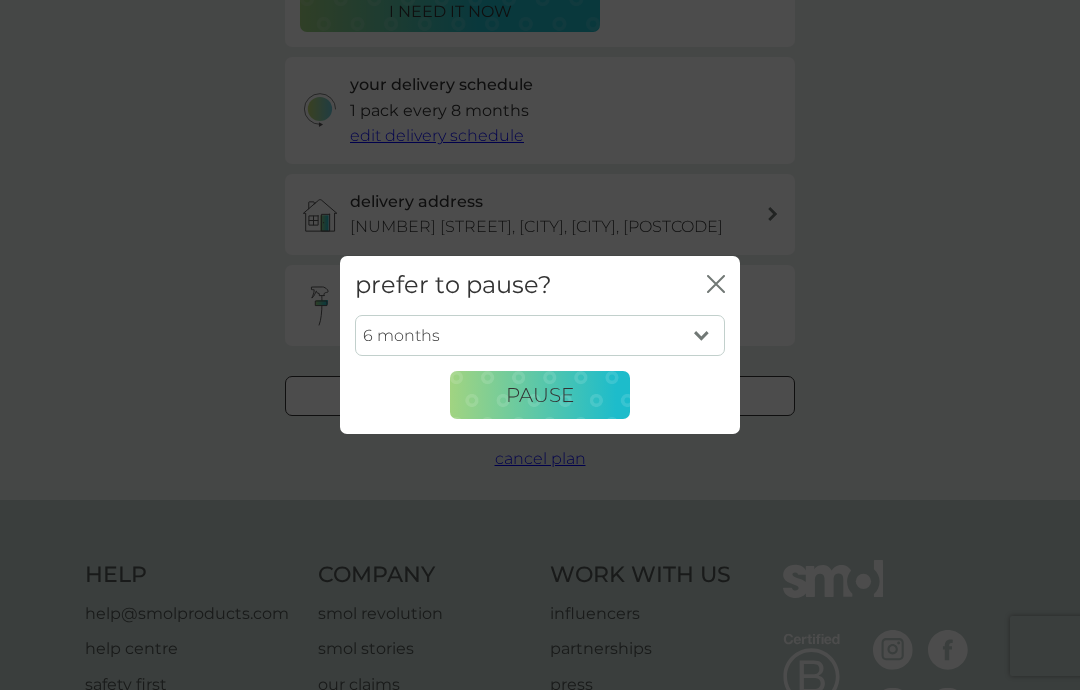 click on "Pause" at bounding box center [540, 395] 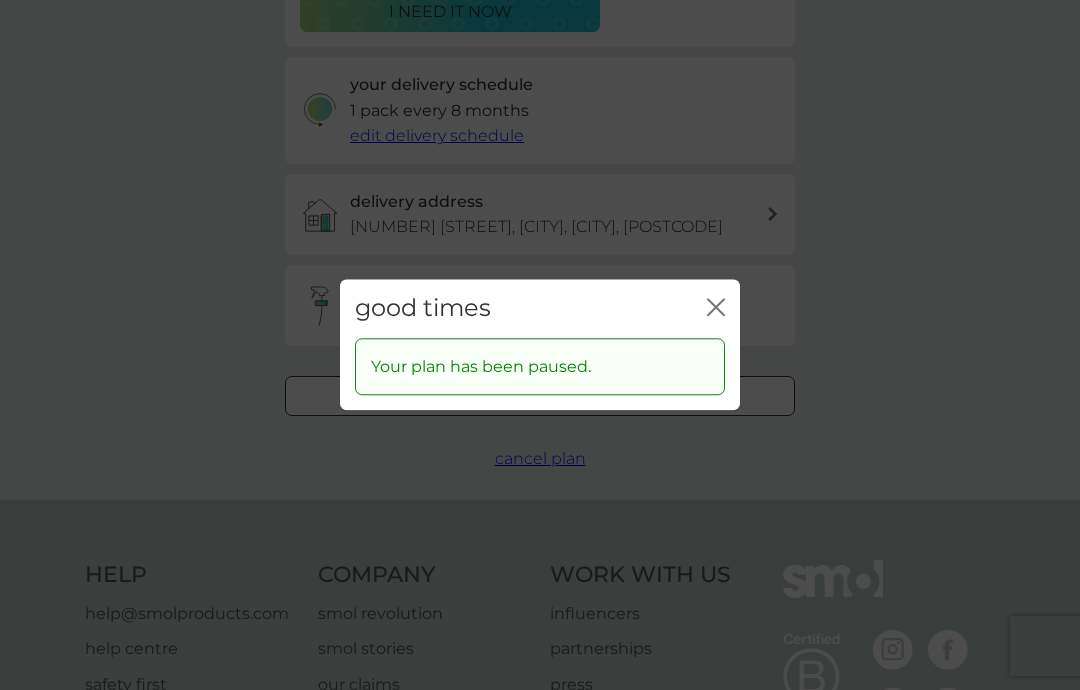 click on "close" 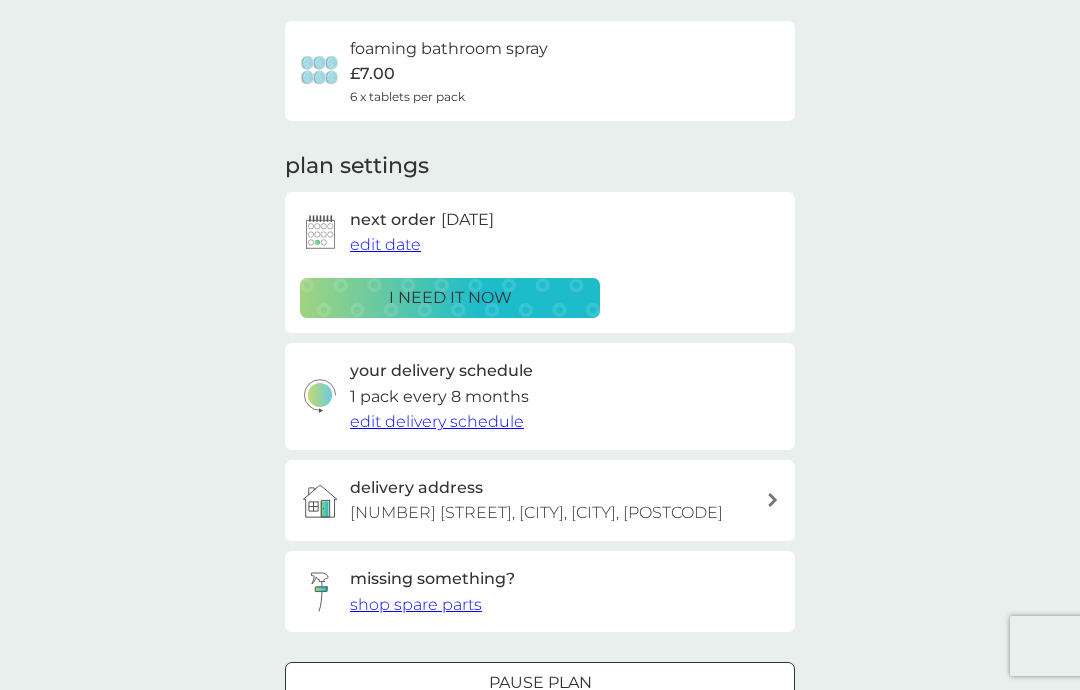 scroll, scrollTop: 0, scrollLeft: 0, axis: both 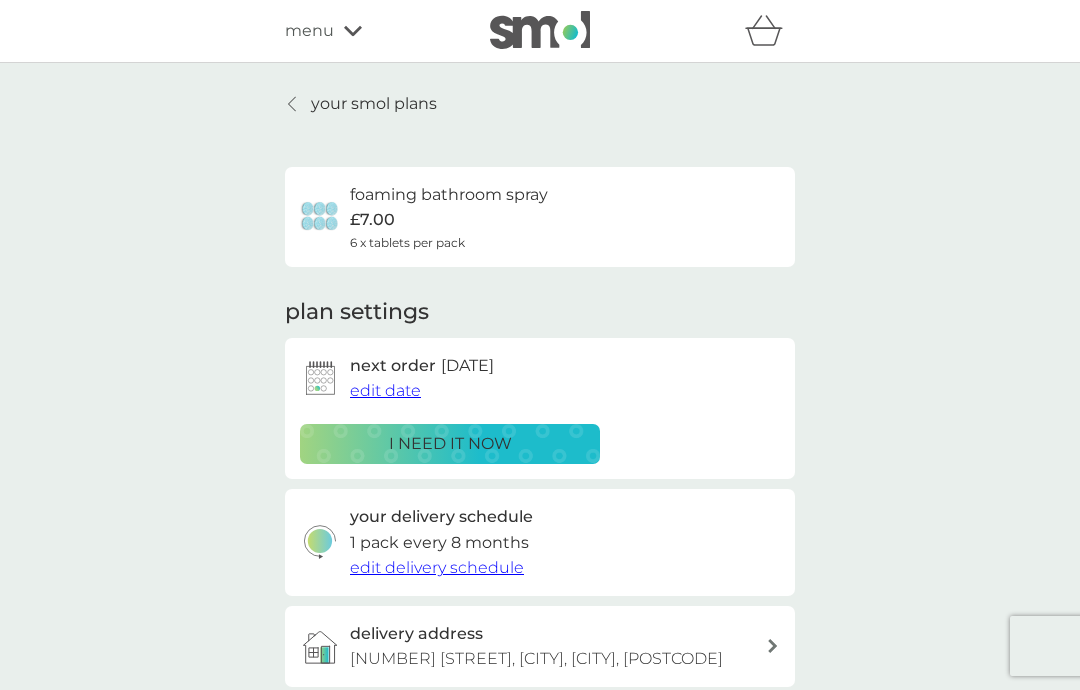 click on "your smol plans" at bounding box center (374, 104) 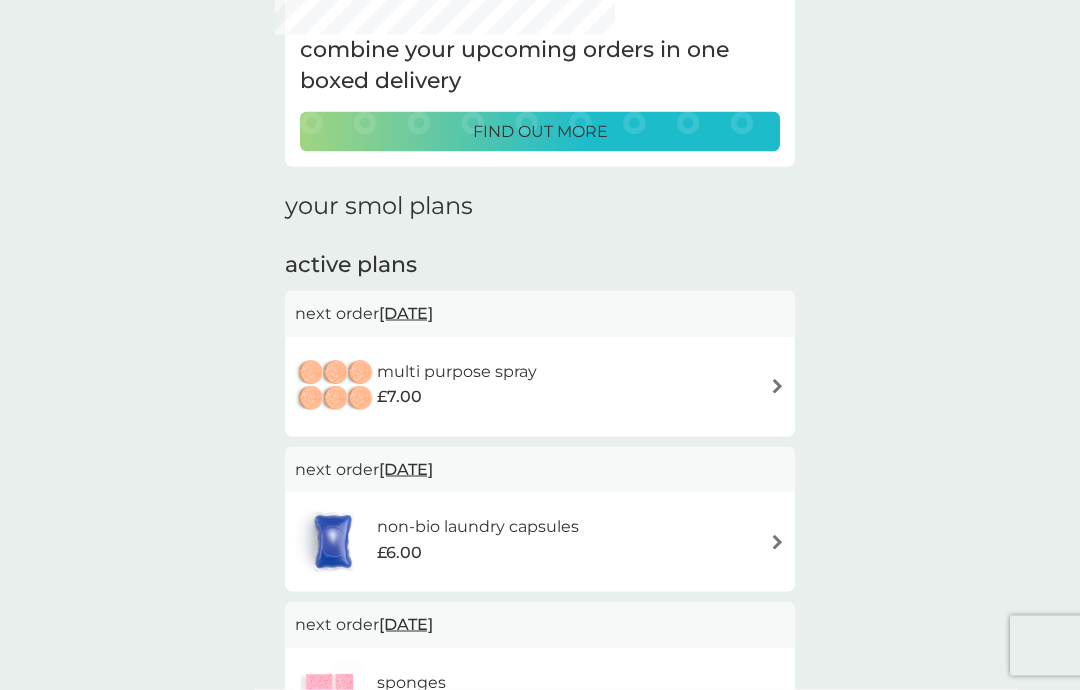 scroll, scrollTop: 134, scrollLeft: 0, axis: vertical 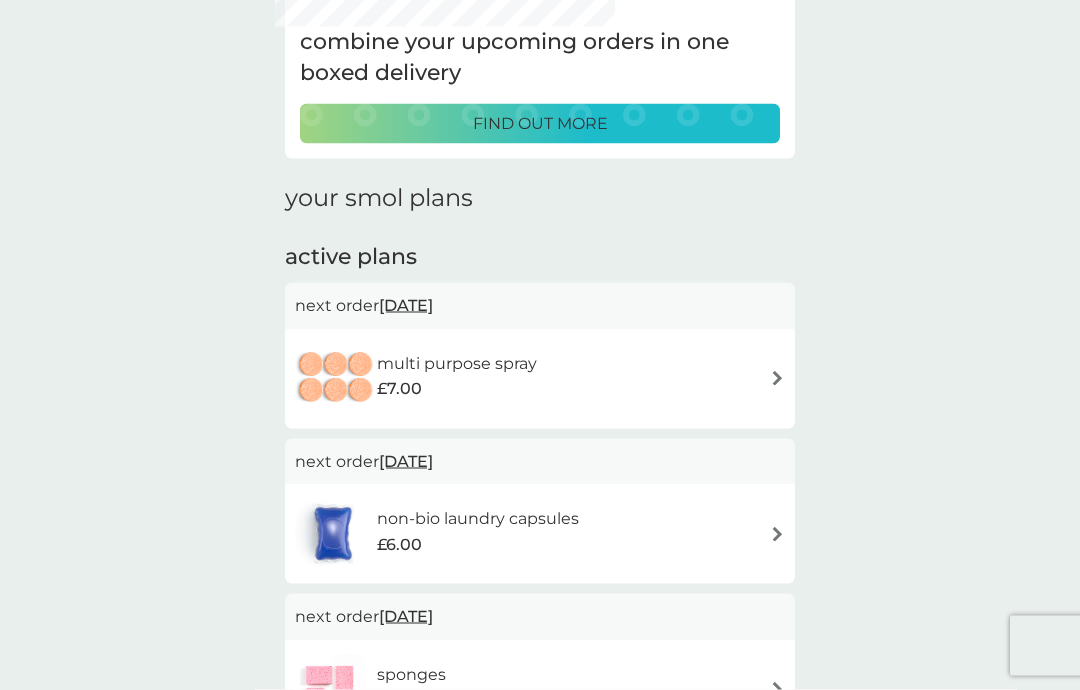 click at bounding box center [777, 378] 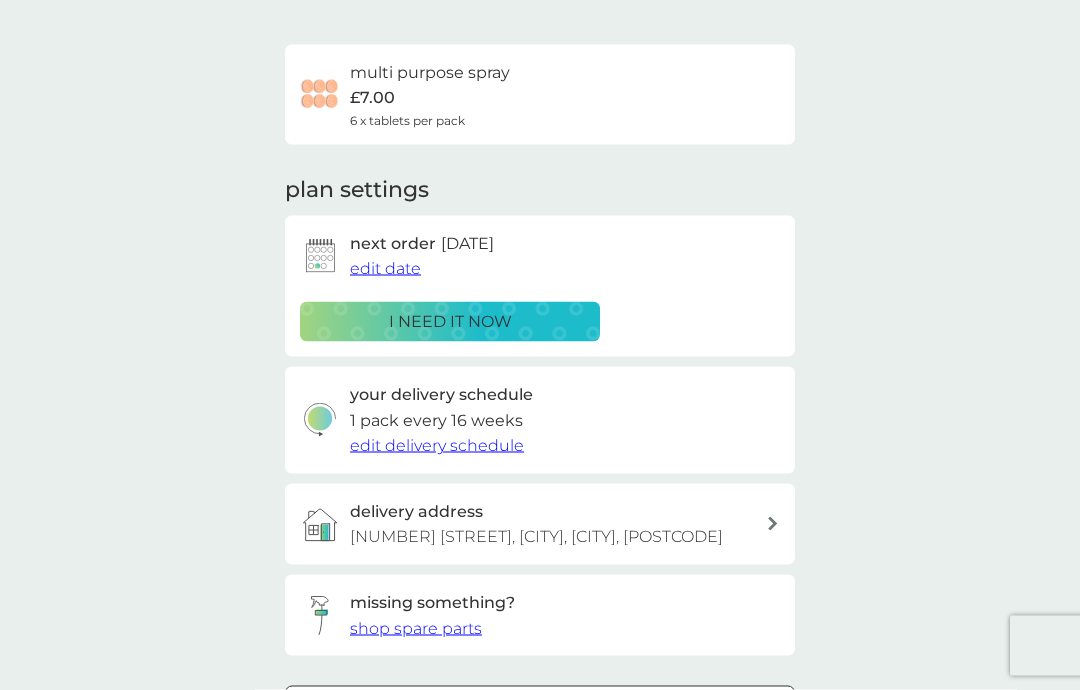 scroll, scrollTop: 129, scrollLeft: 0, axis: vertical 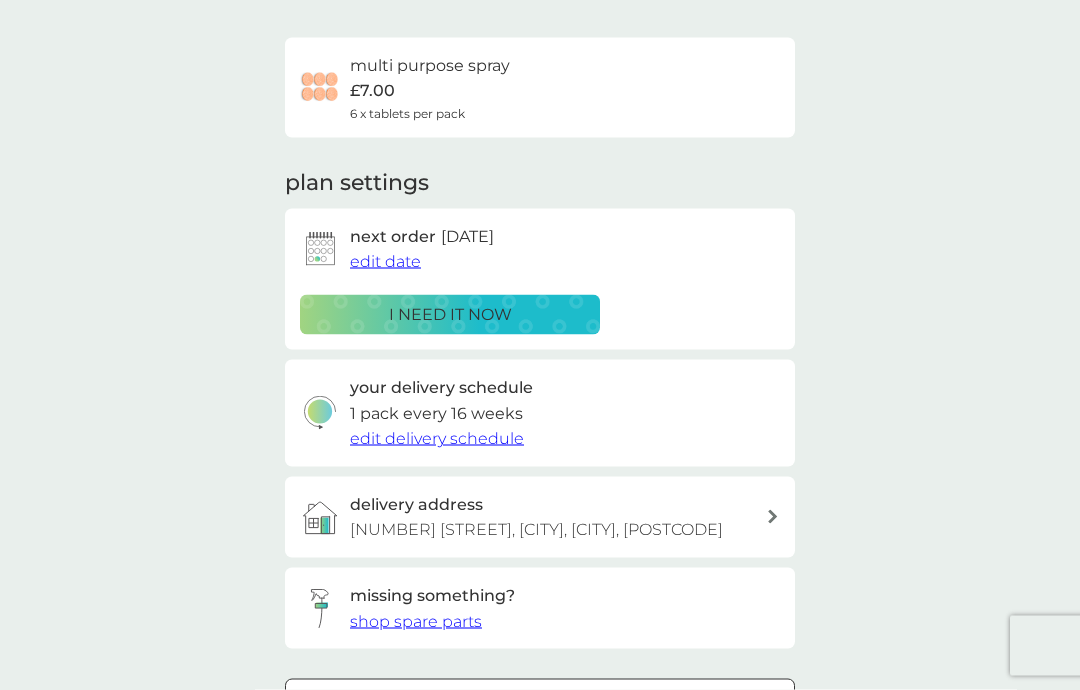click at bounding box center [540, 699] 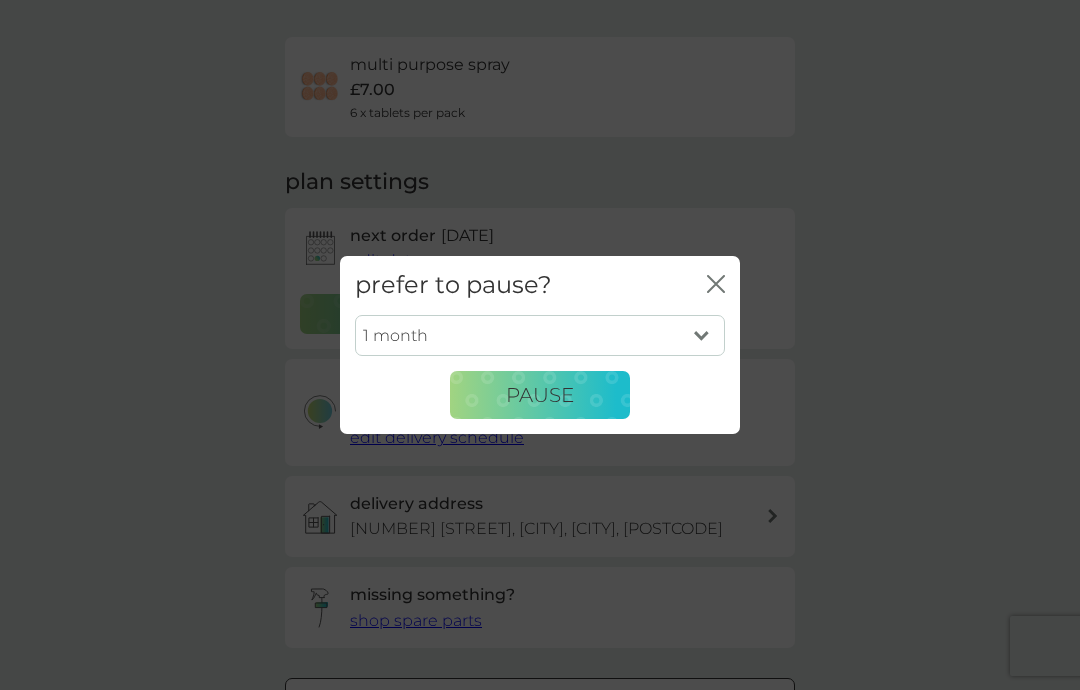 click on "1 month 2 months 3 months 4 months 5 months 6 months" at bounding box center [540, 336] 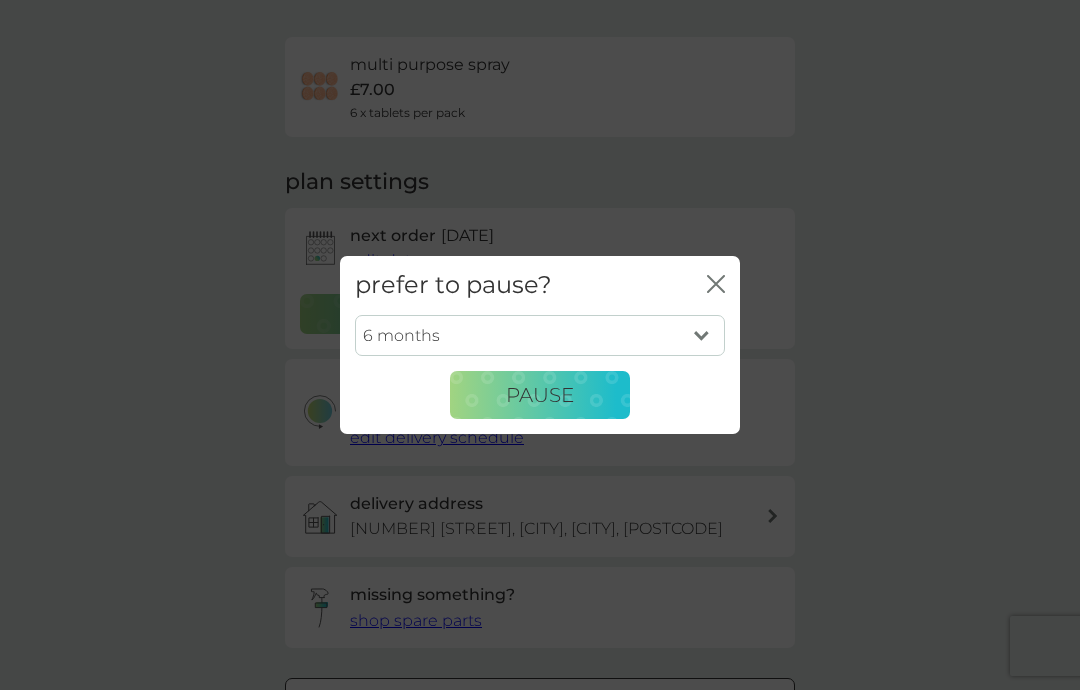 click on "Pause" at bounding box center (540, 395) 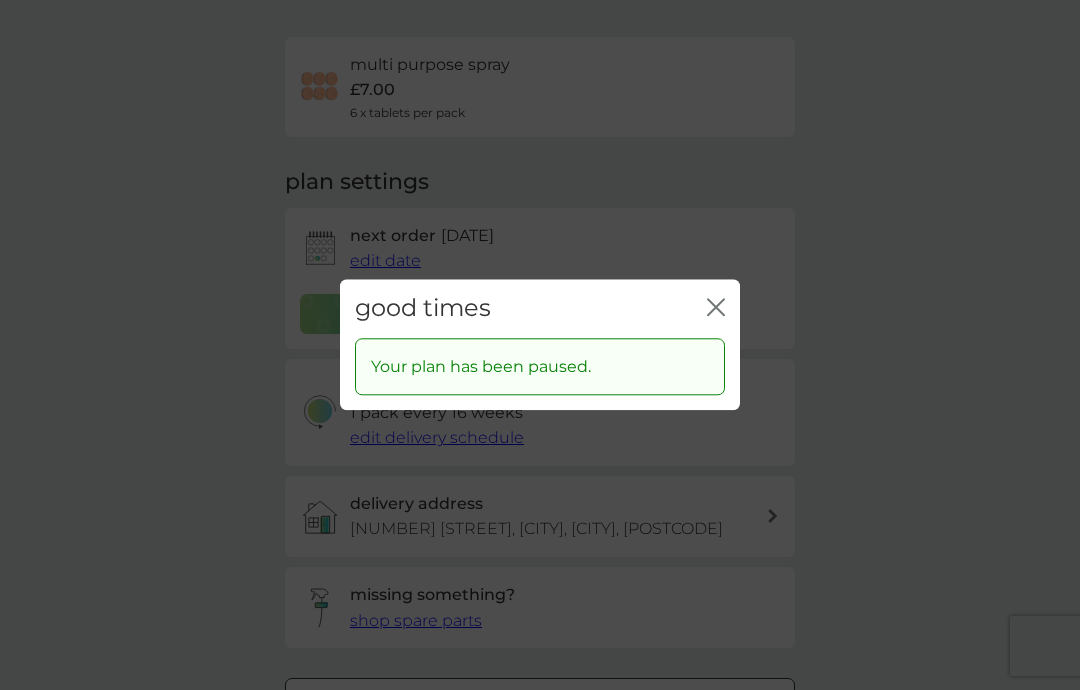 click 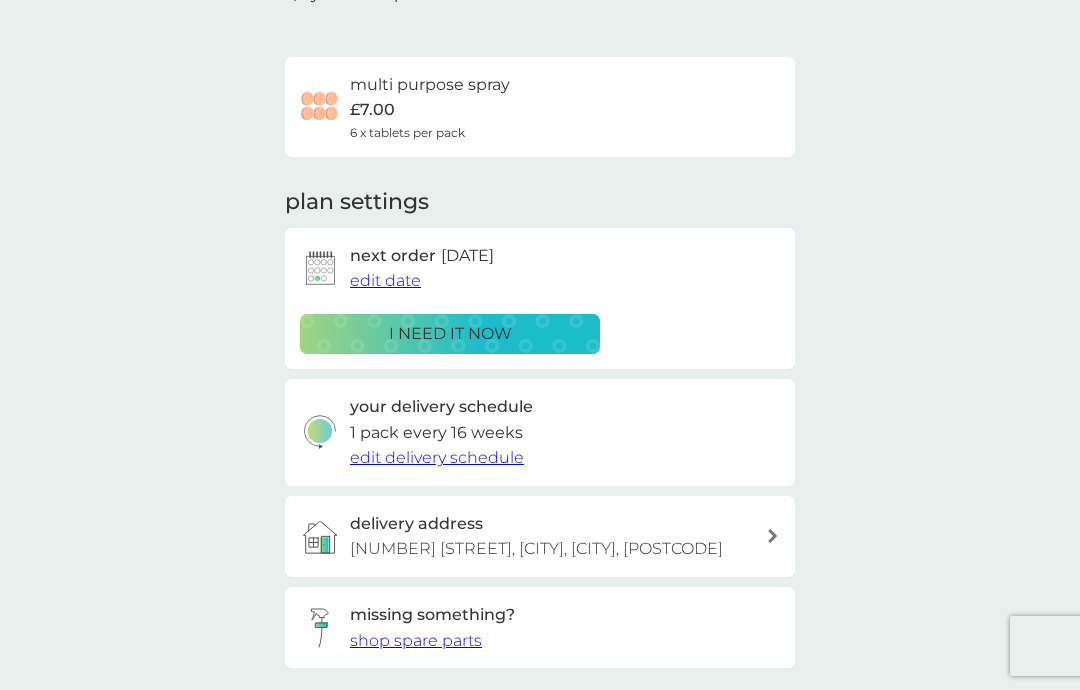 scroll, scrollTop: 0, scrollLeft: 0, axis: both 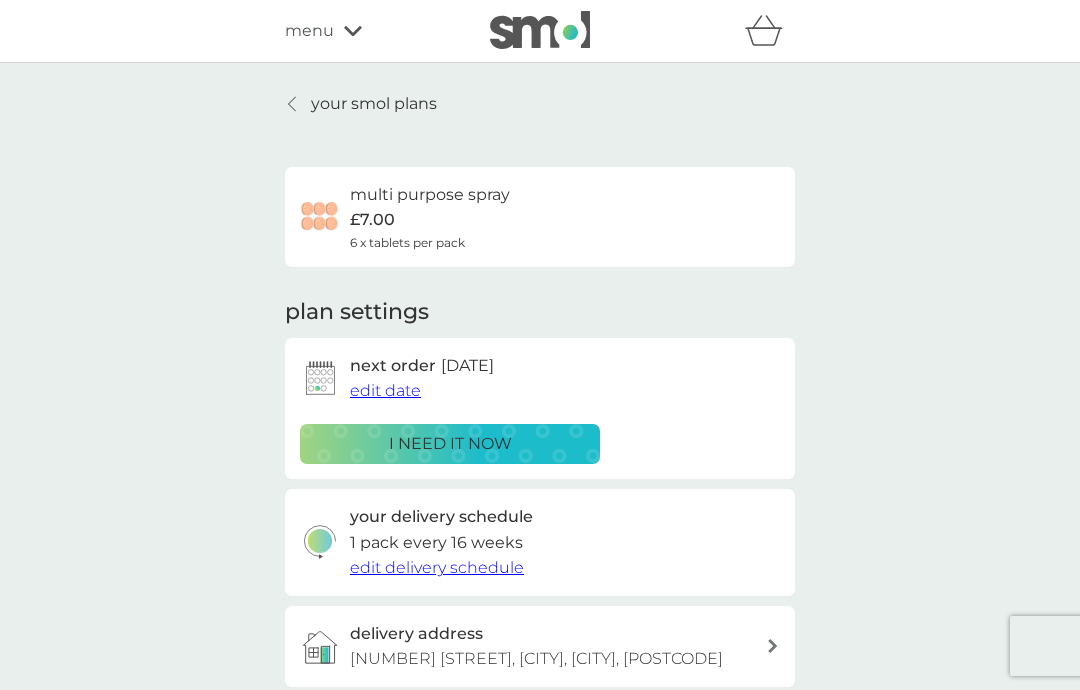 click on "your smol plans" at bounding box center [374, 104] 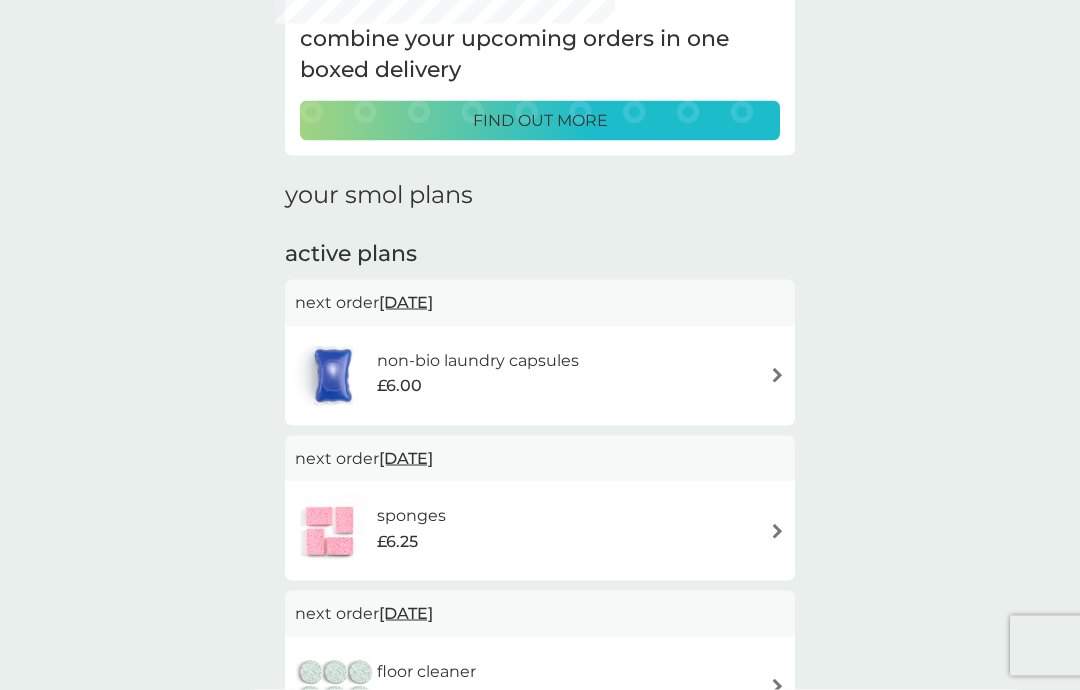 scroll, scrollTop: 137, scrollLeft: 0, axis: vertical 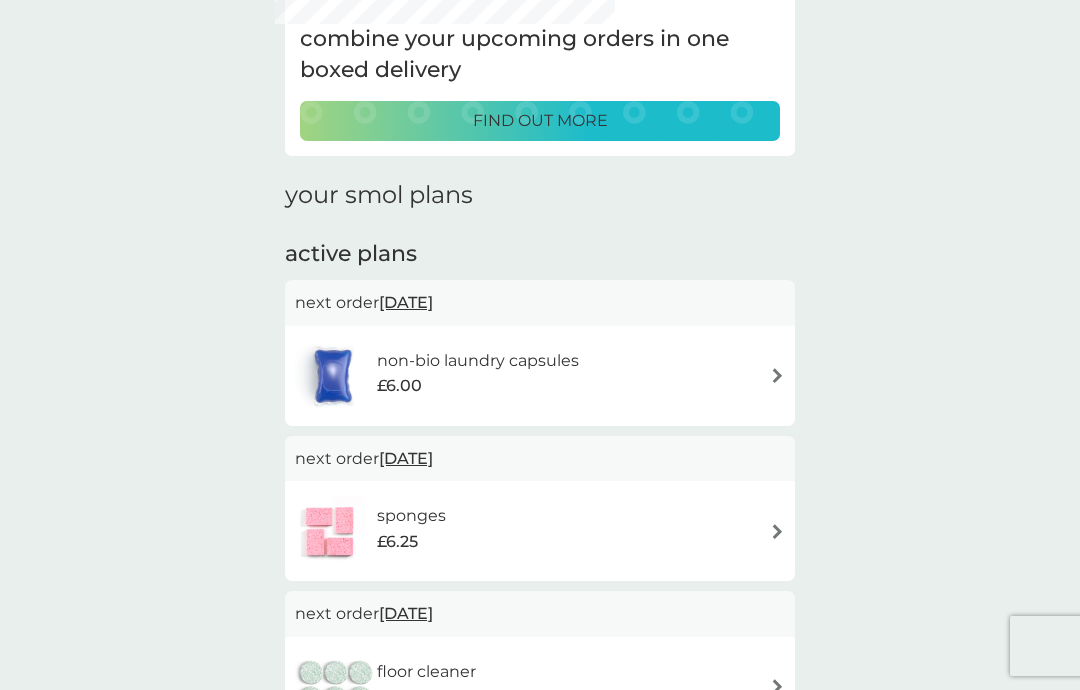 click at bounding box center (777, 375) 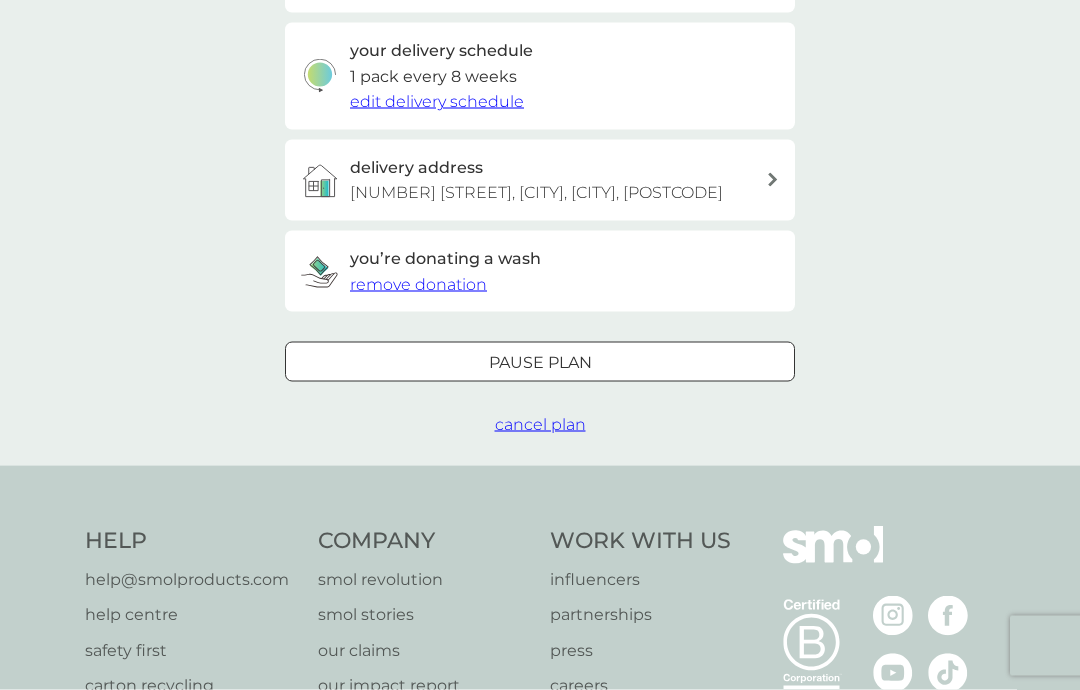 scroll, scrollTop: 467, scrollLeft: 0, axis: vertical 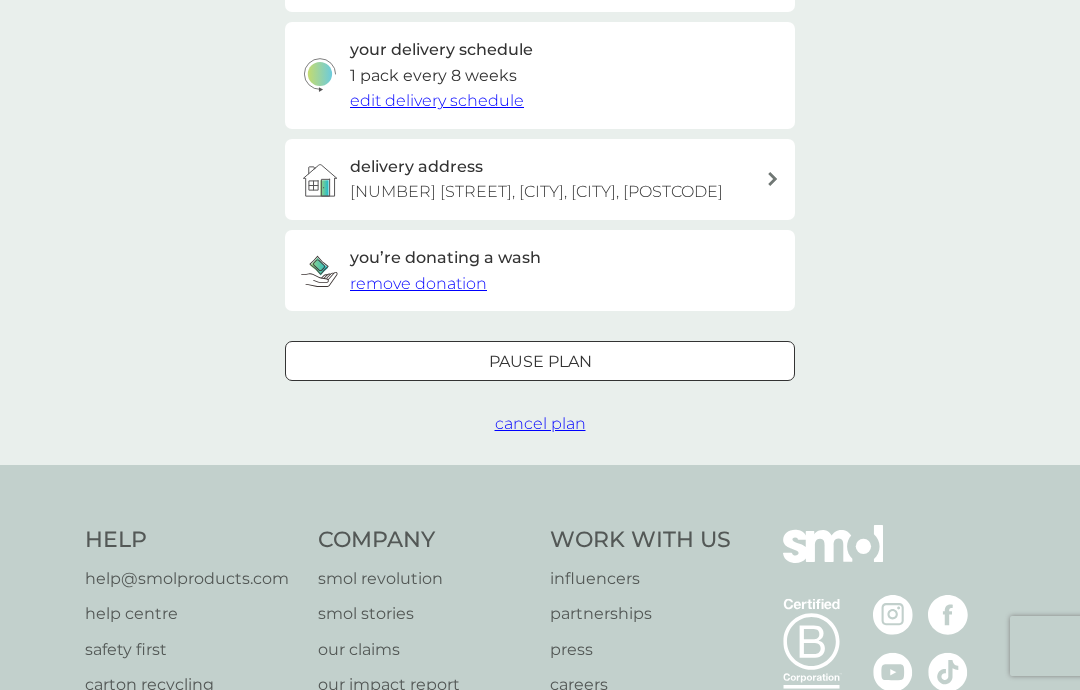 click on "Pause plan" at bounding box center [540, 362] 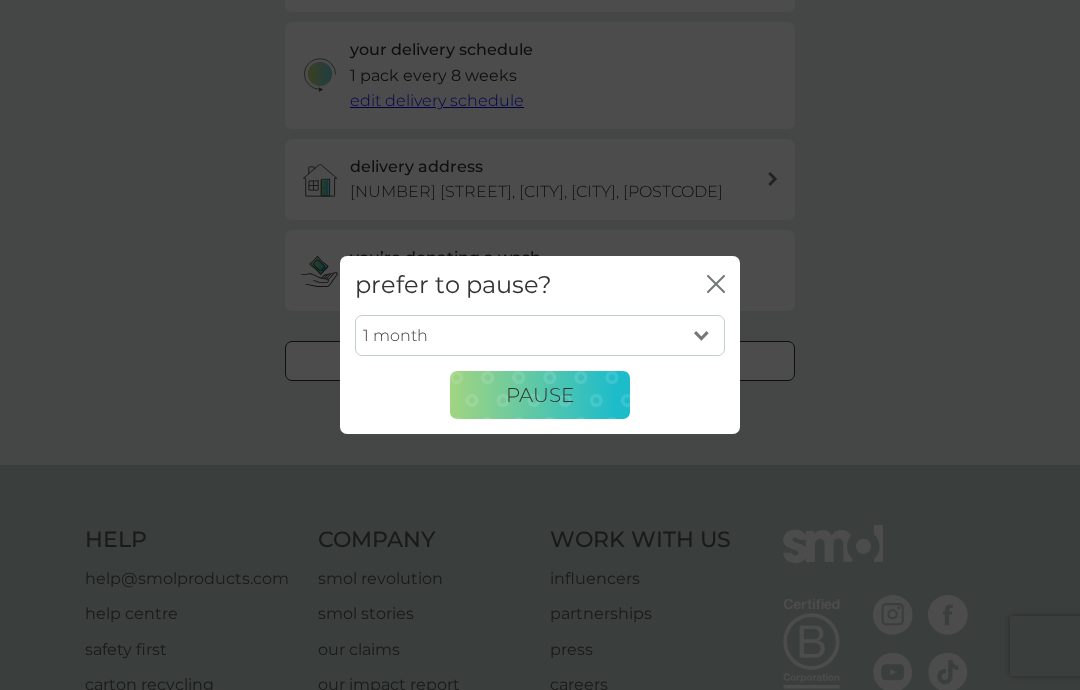 click on "Pause" at bounding box center [540, 395] 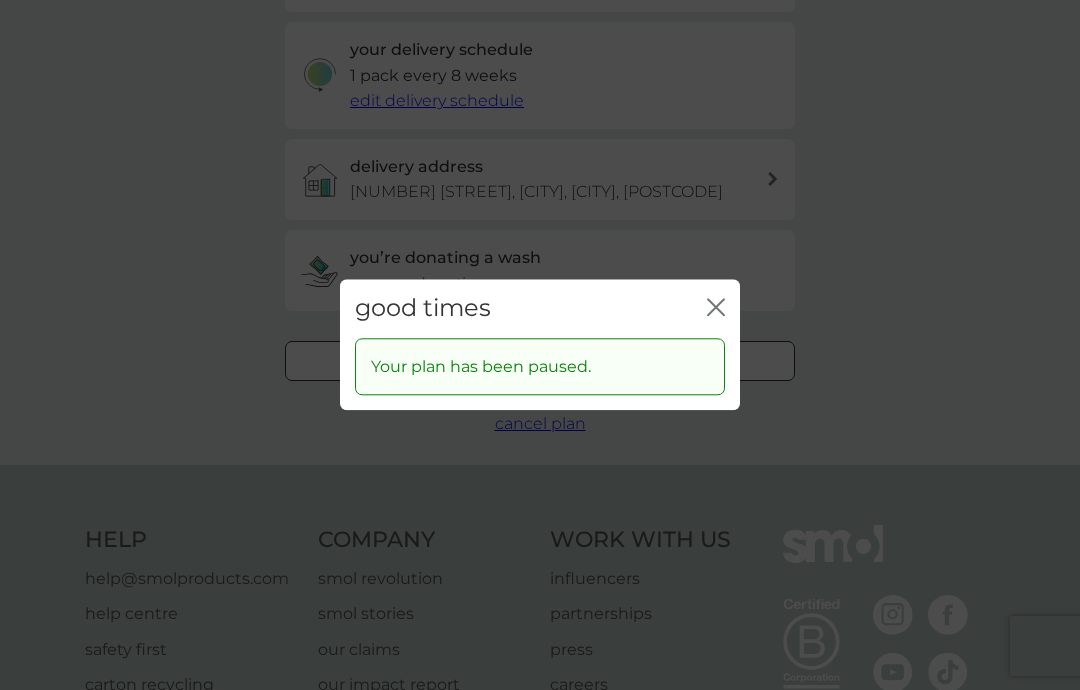 click 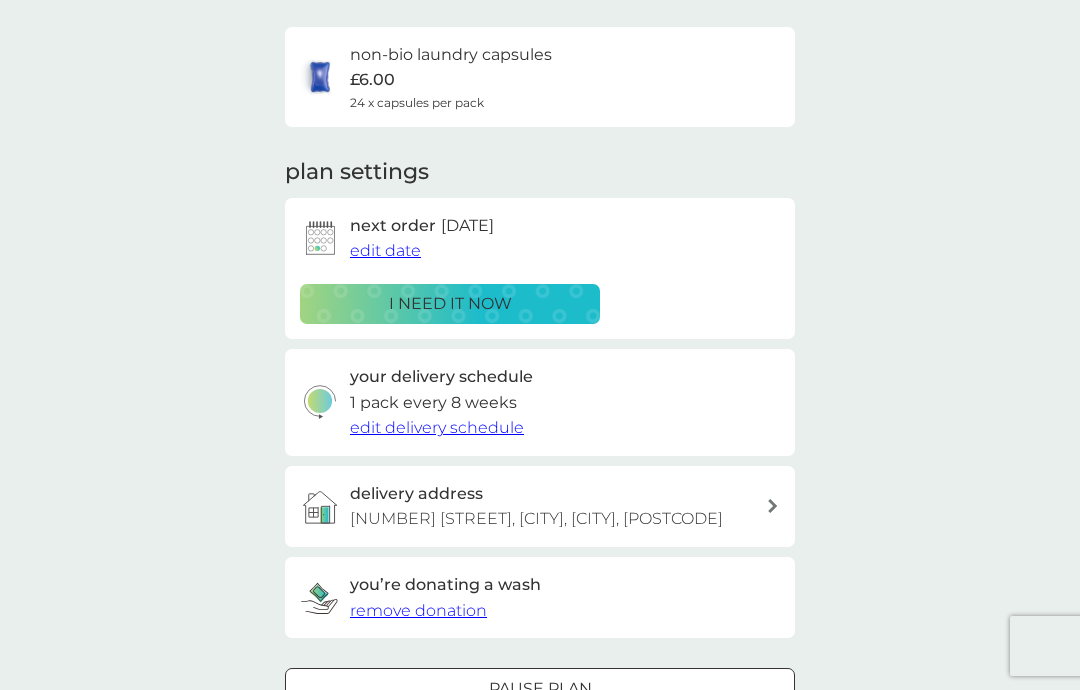 scroll, scrollTop: 0, scrollLeft: 0, axis: both 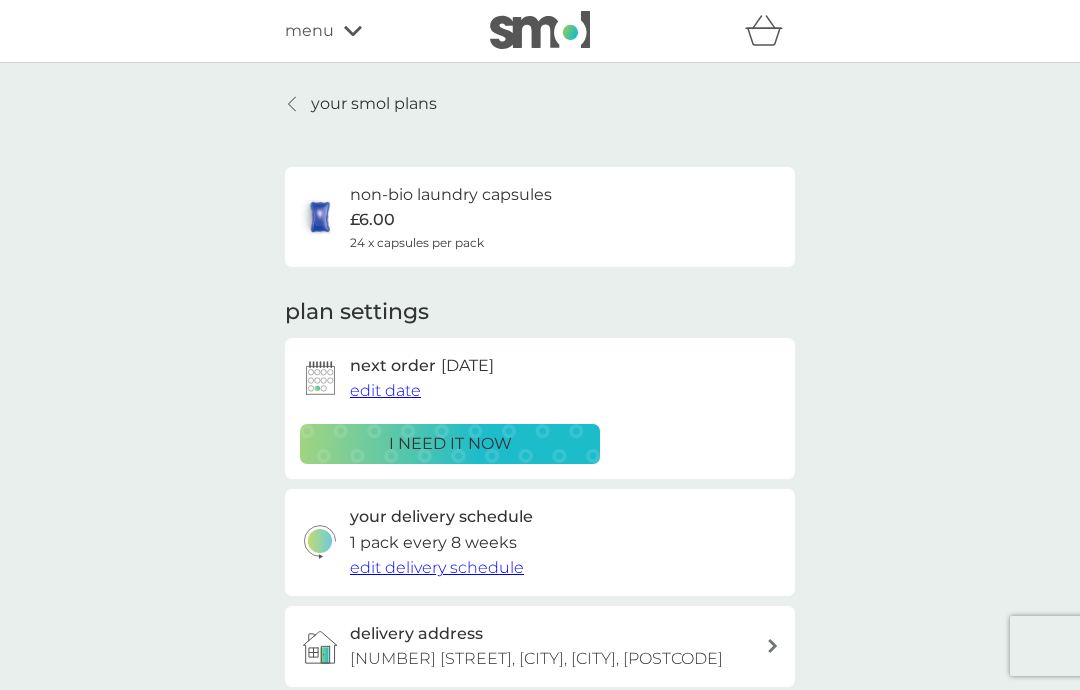 click on "your smol plans" at bounding box center [374, 104] 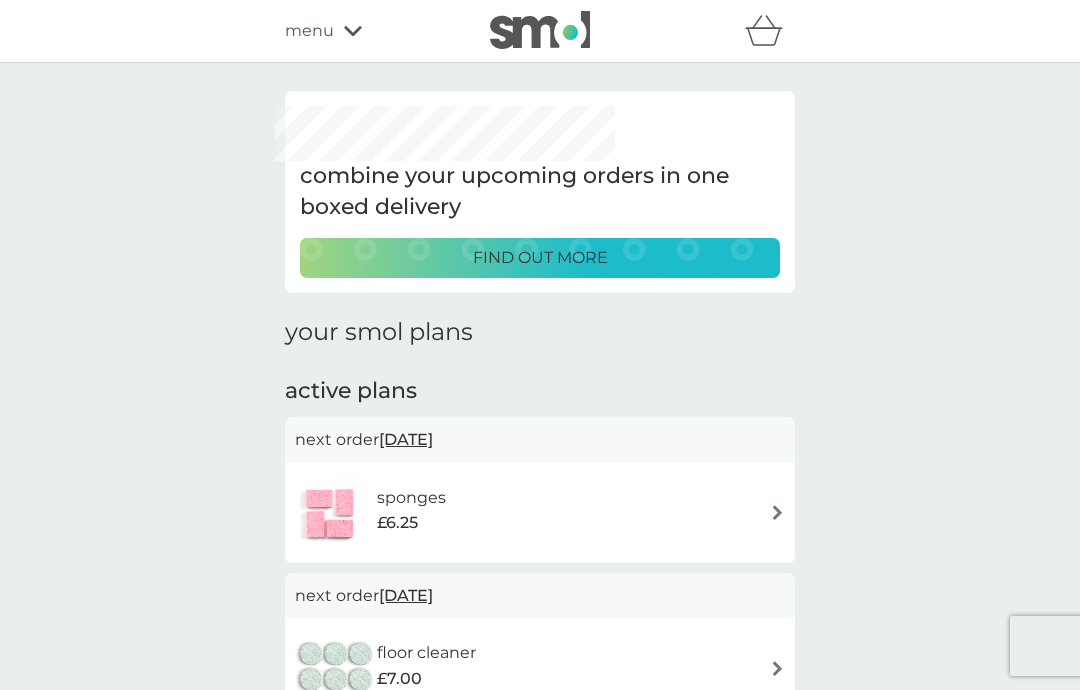 click at bounding box center [777, 512] 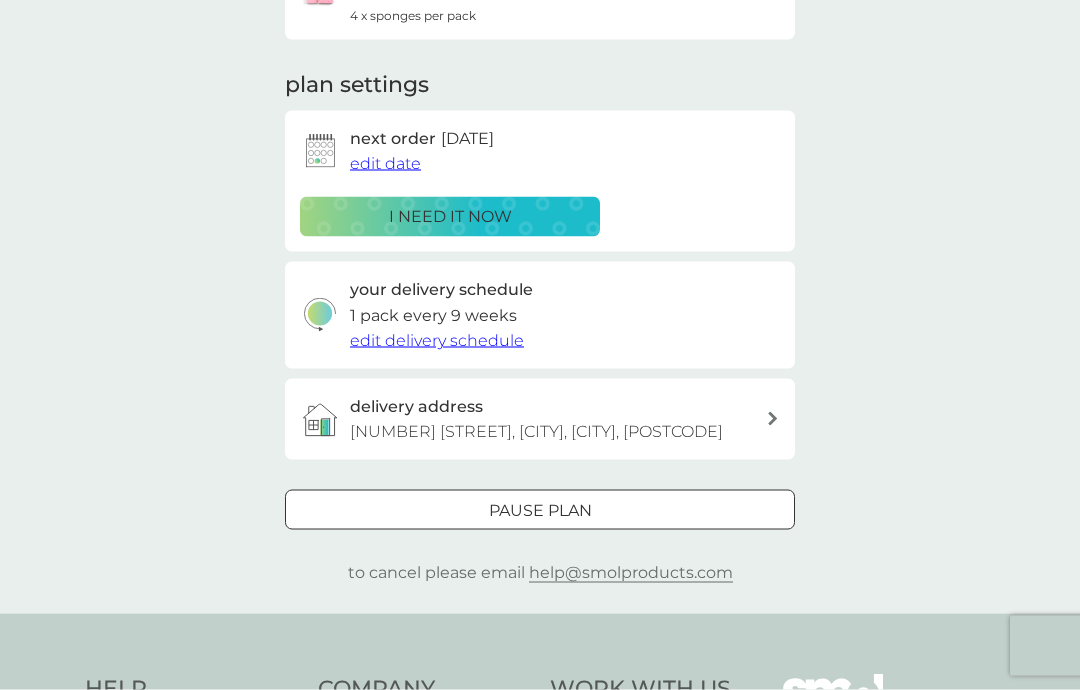 scroll, scrollTop: 228, scrollLeft: 0, axis: vertical 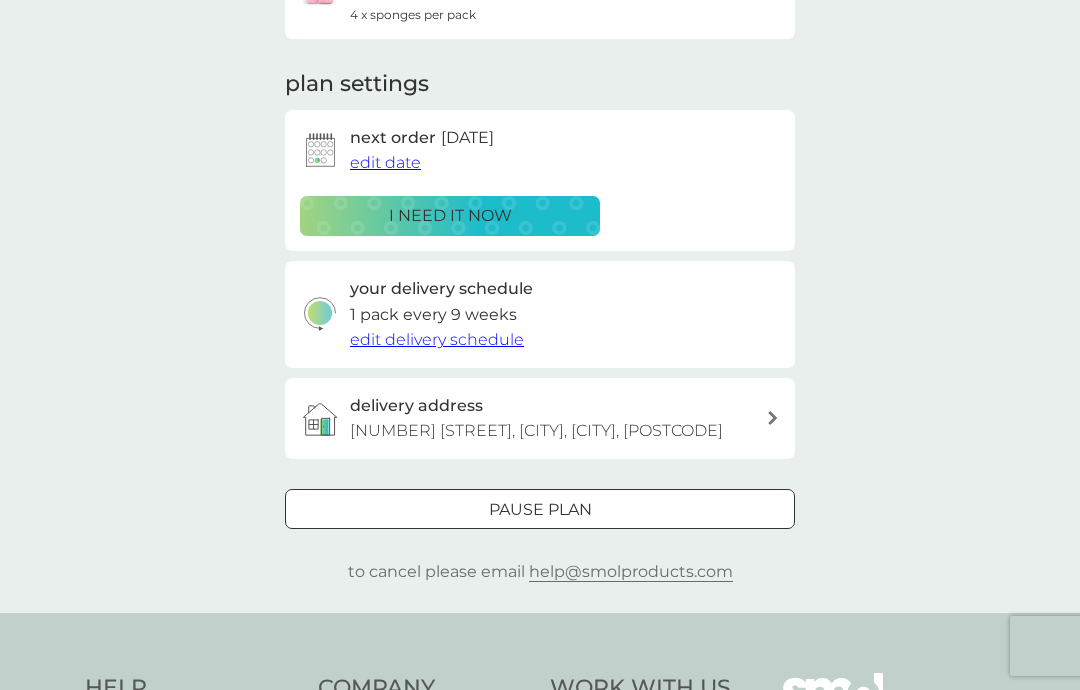click on "Pause plan" at bounding box center (540, 510) 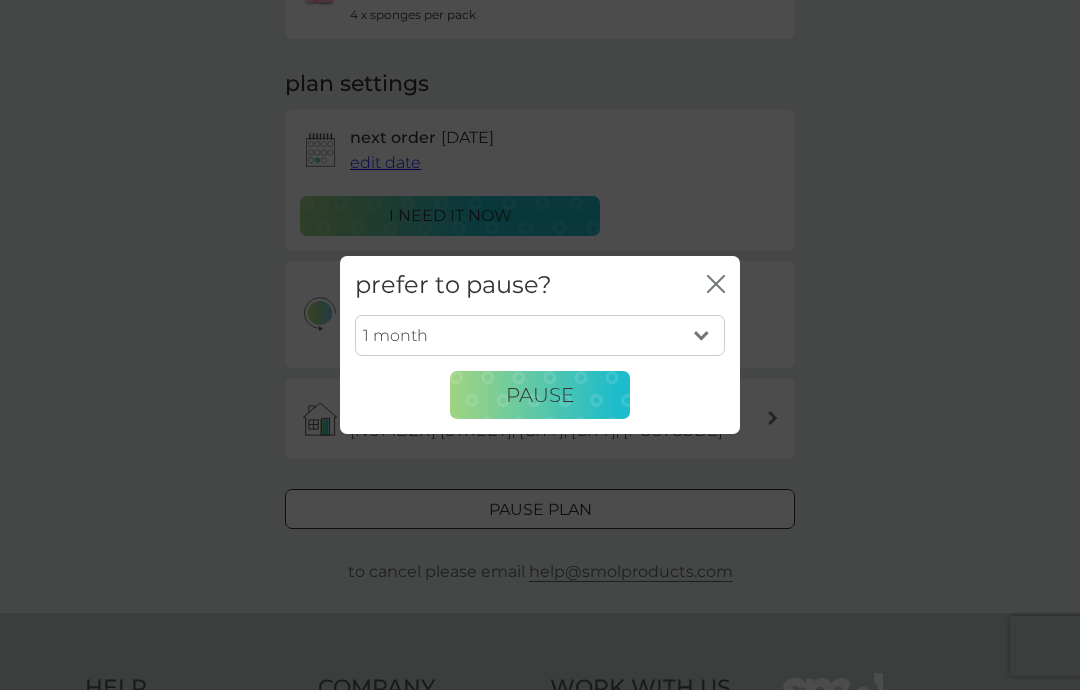 click on "Pause" at bounding box center [540, 395] 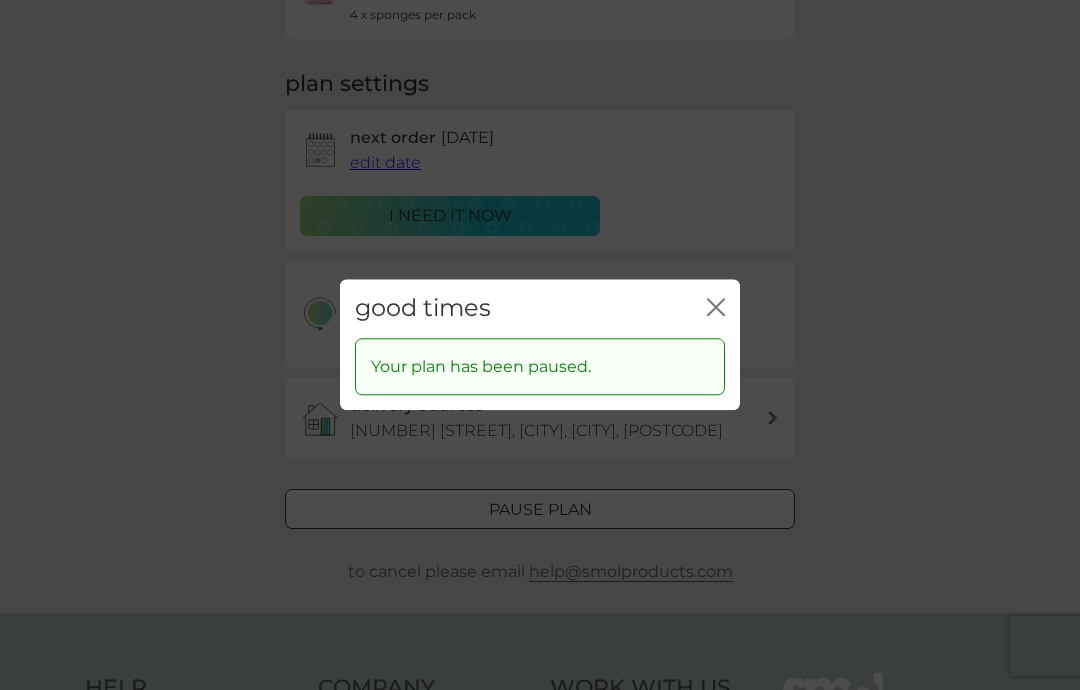 click on "good times close" at bounding box center (540, 308) 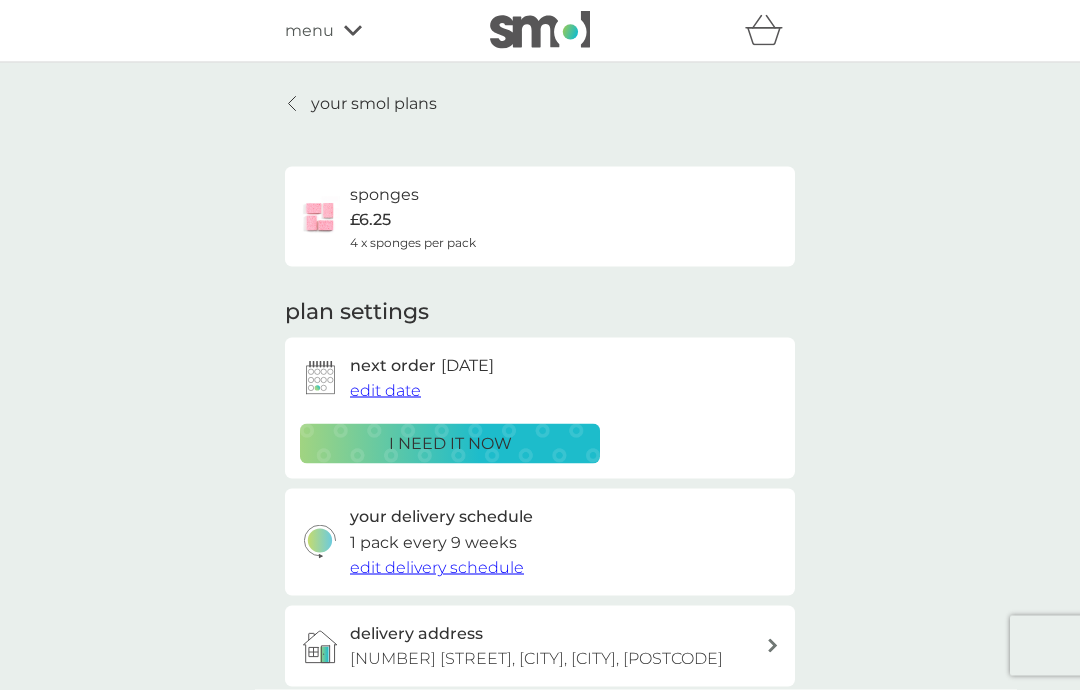 scroll, scrollTop: 0, scrollLeft: 0, axis: both 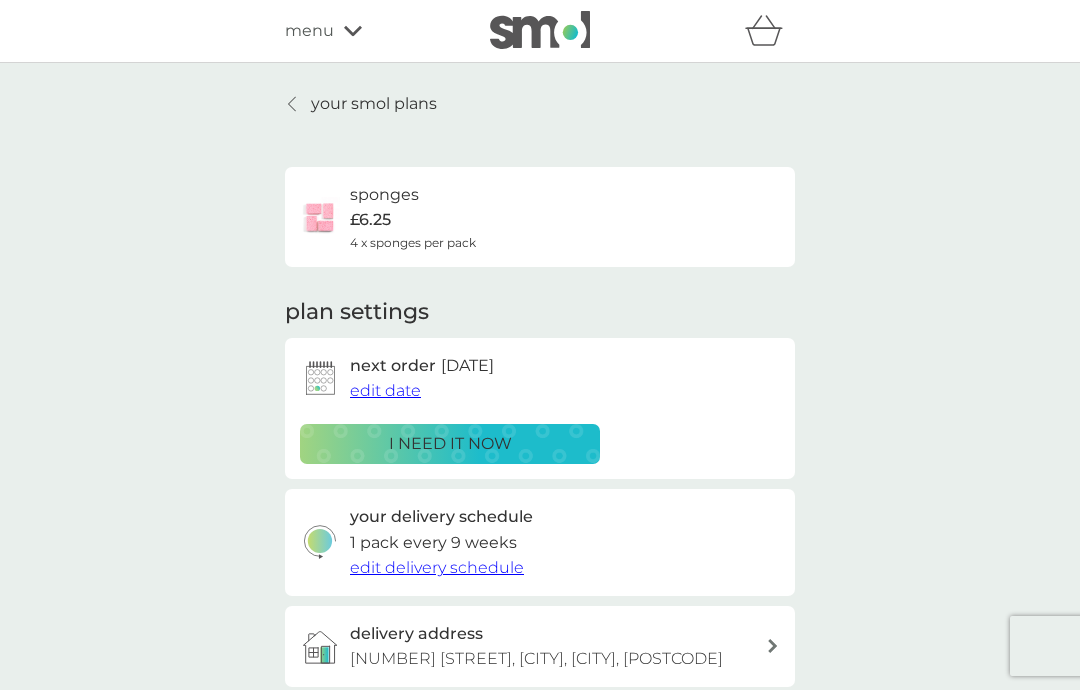 click on "your smol plans" at bounding box center (374, 104) 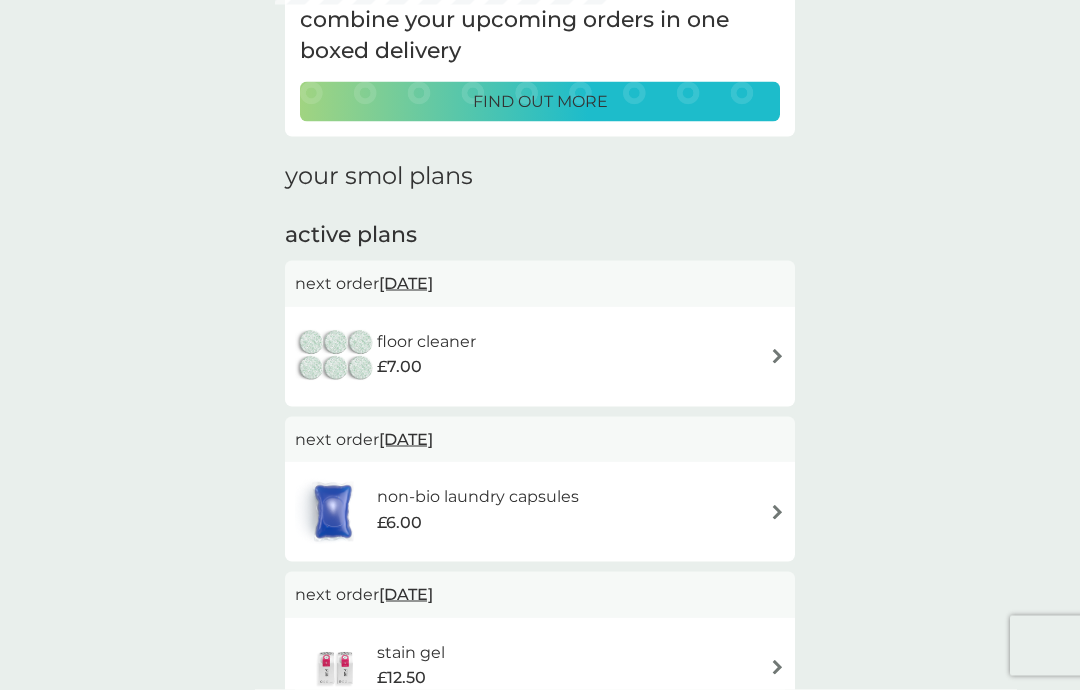 scroll, scrollTop: 159, scrollLeft: 0, axis: vertical 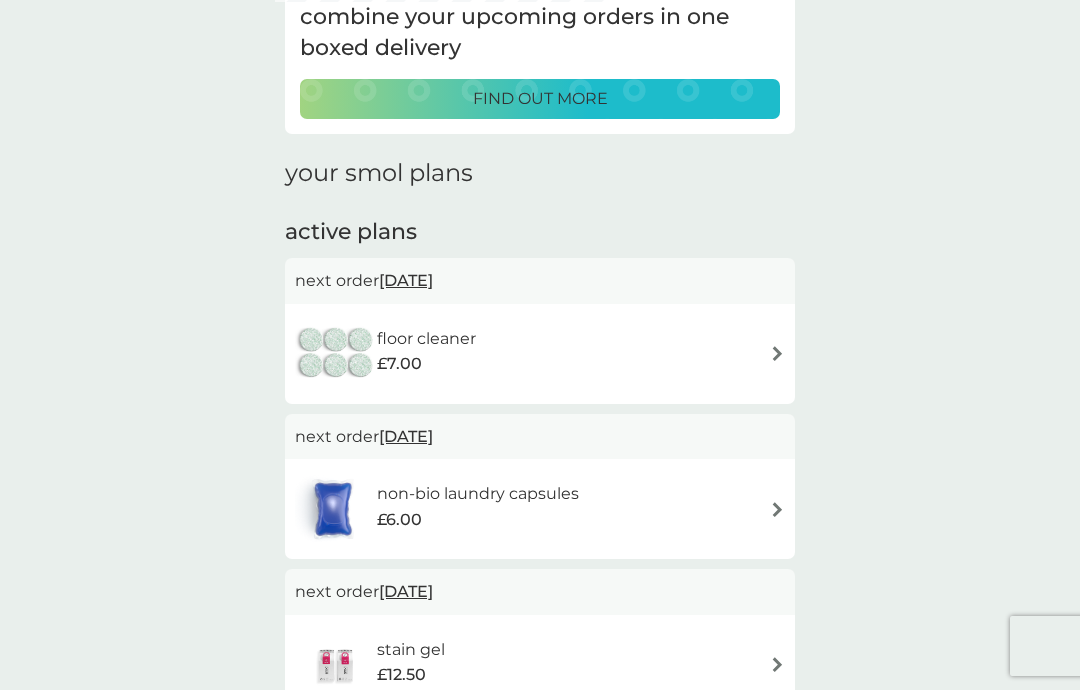 click at bounding box center (777, 509) 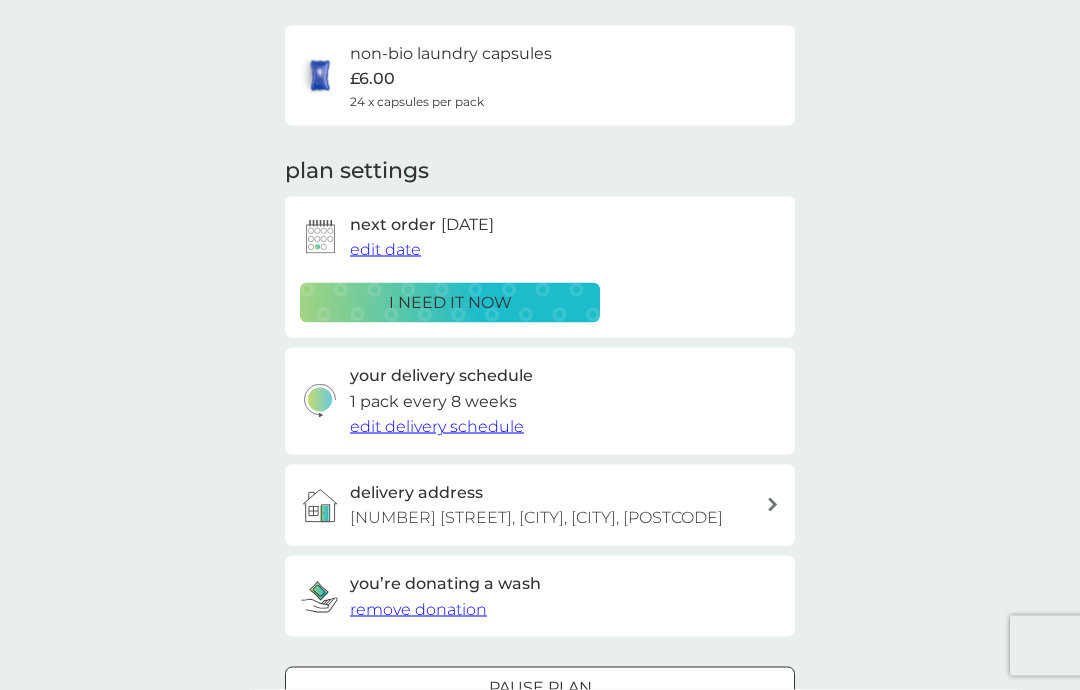 scroll, scrollTop: 142, scrollLeft: 0, axis: vertical 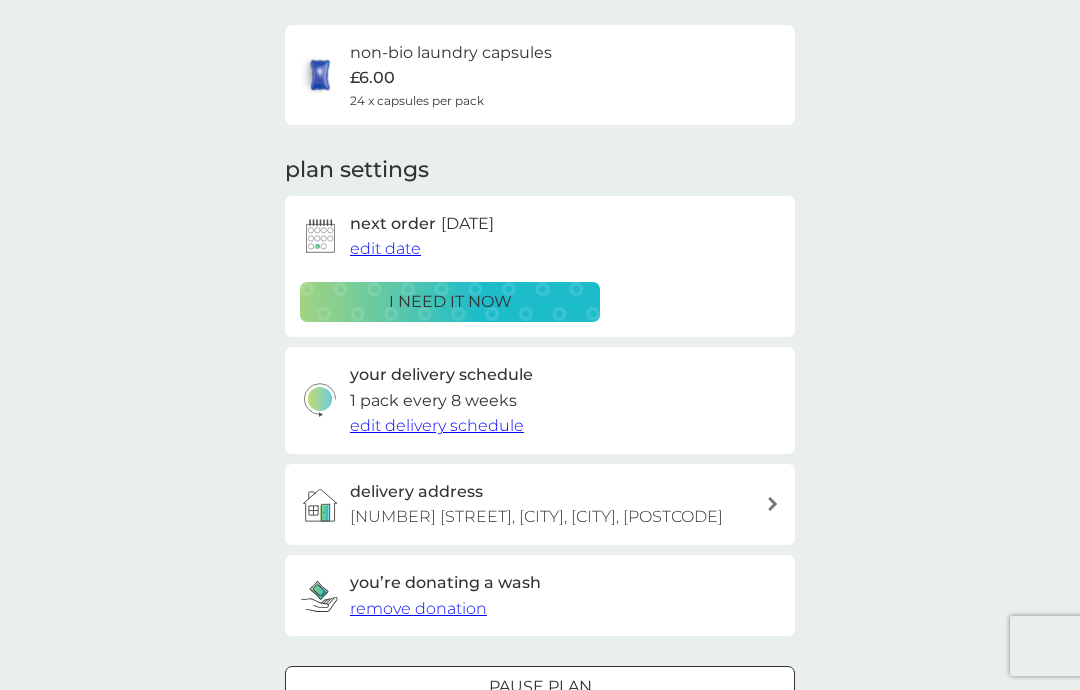 click on "remove donation" at bounding box center (418, 608) 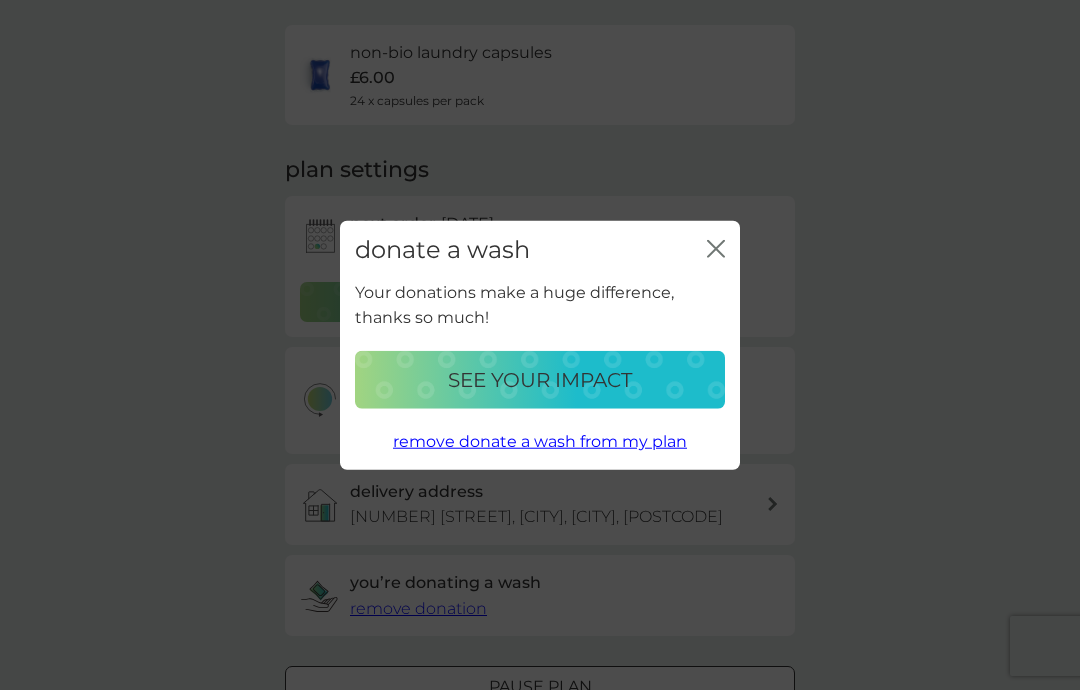 click 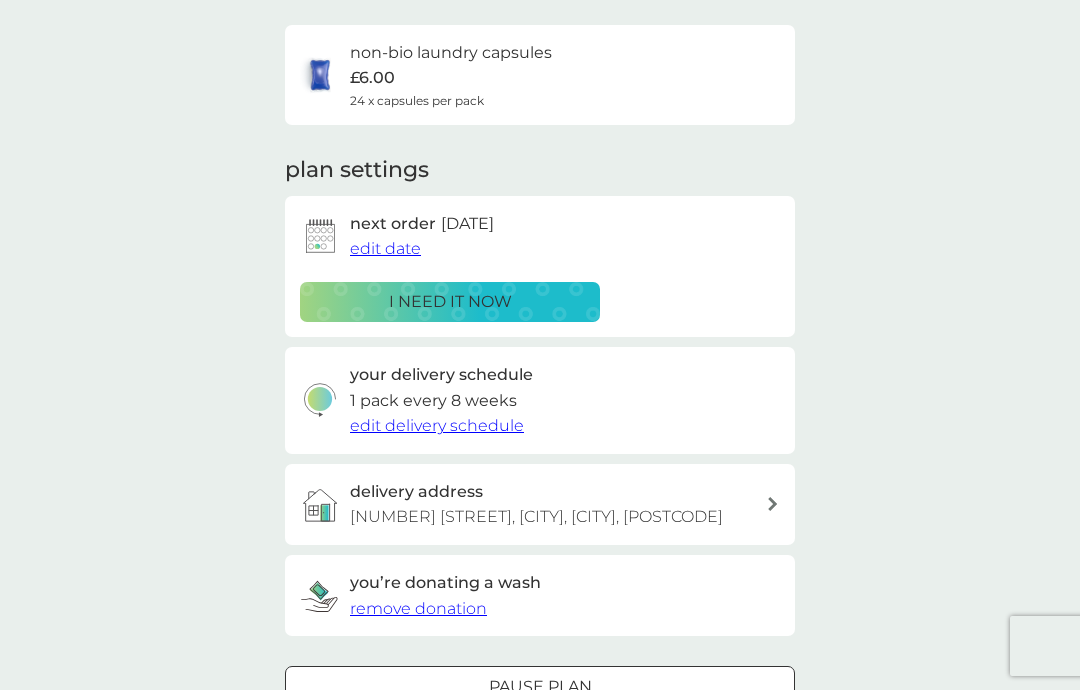 click at bounding box center (540, 686) 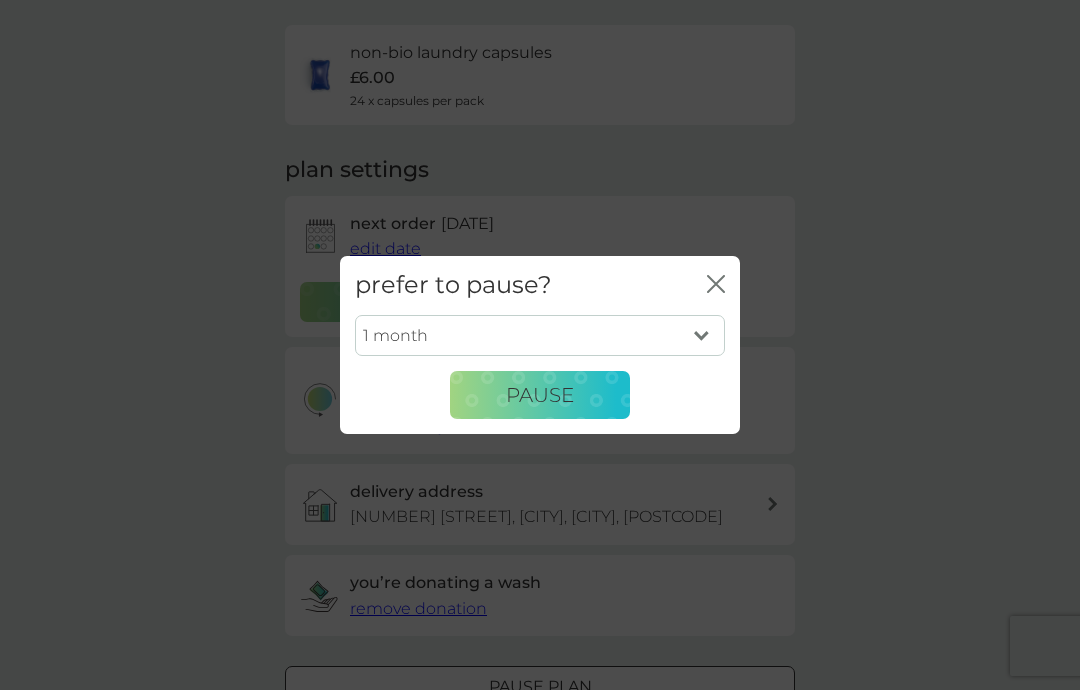 click on "Pause" at bounding box center [540, 395] 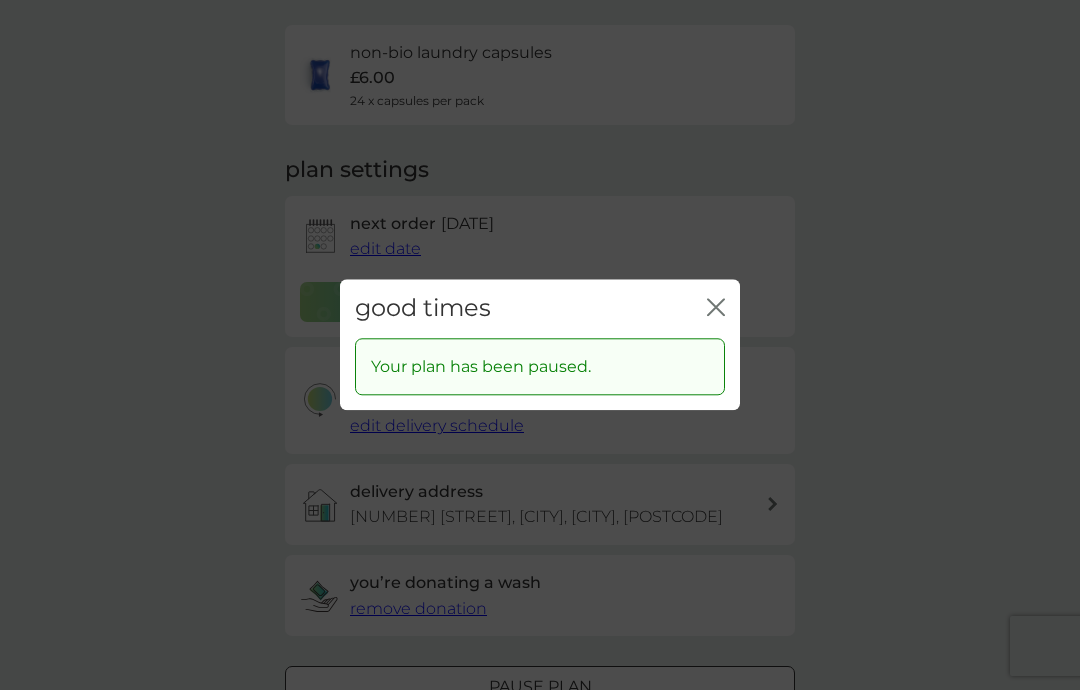 click on "close" 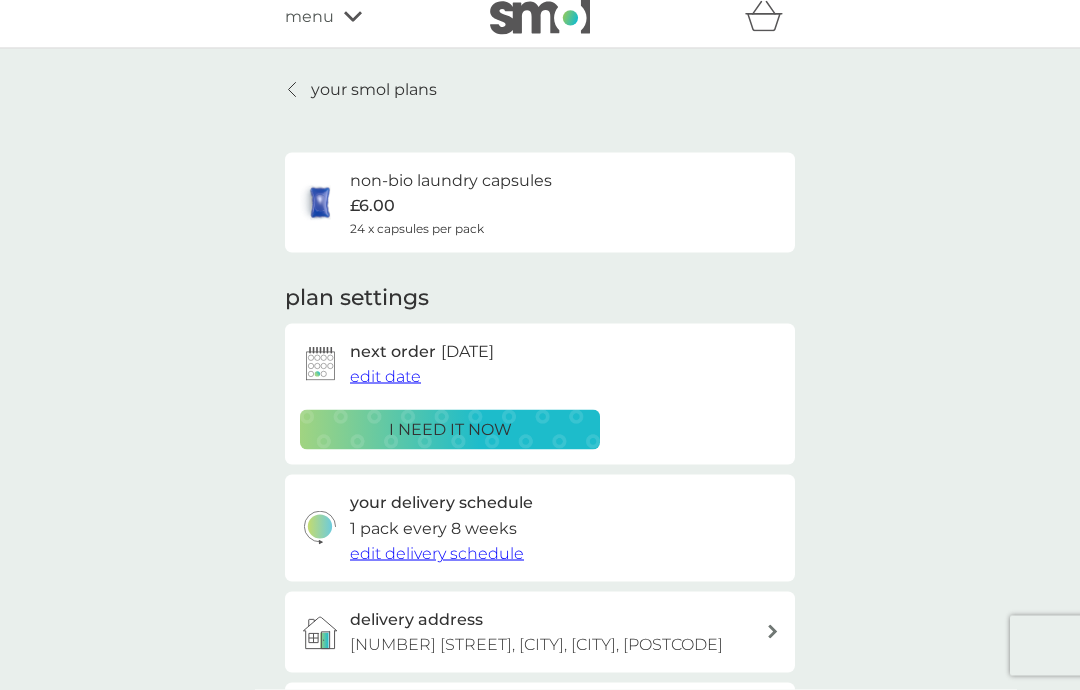 scroll, scrollTop: 0, scrollLeft: 0, axis: both 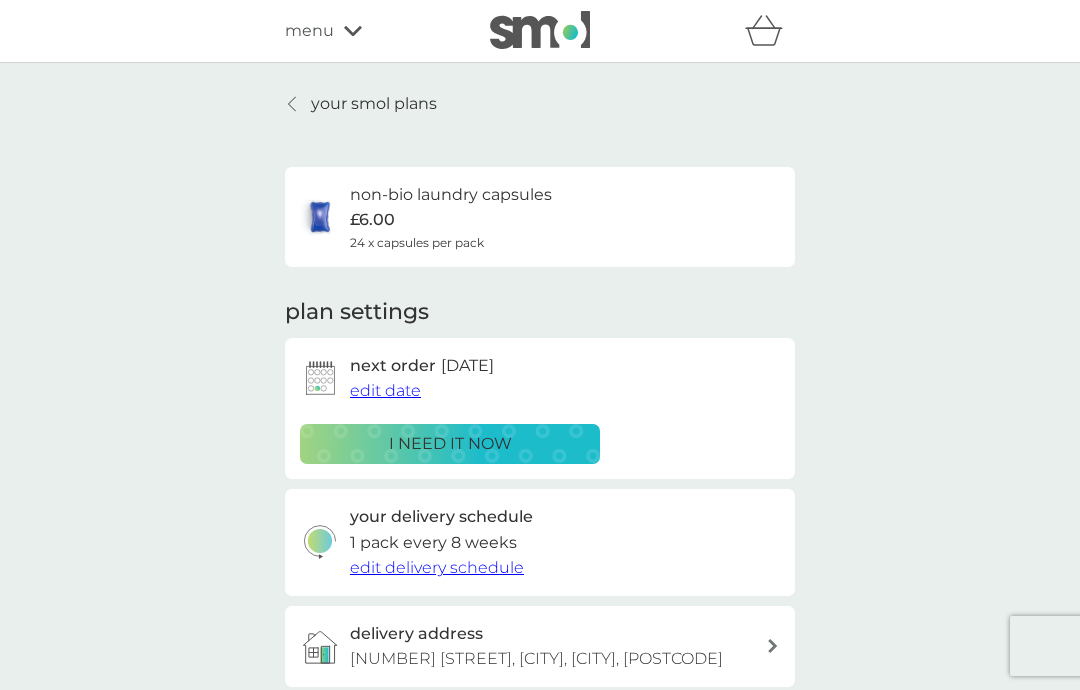 click on "your smol plans" at bounding box center (374, 104) 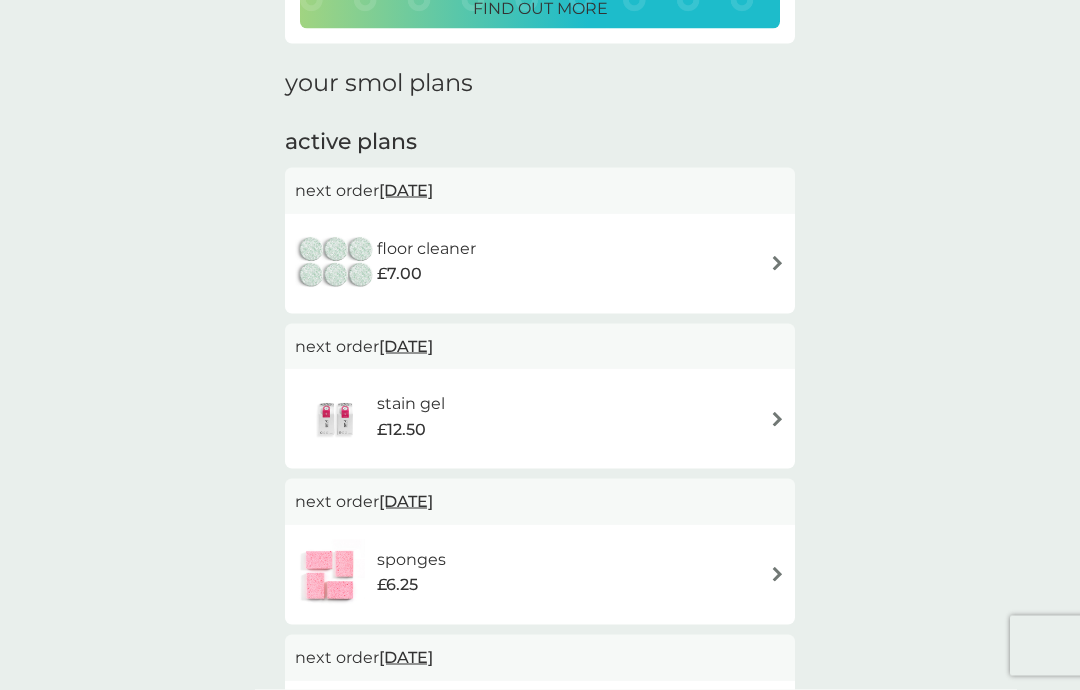 scroll, scrollTop: 250, scrollLeft: 0, axis: vertical 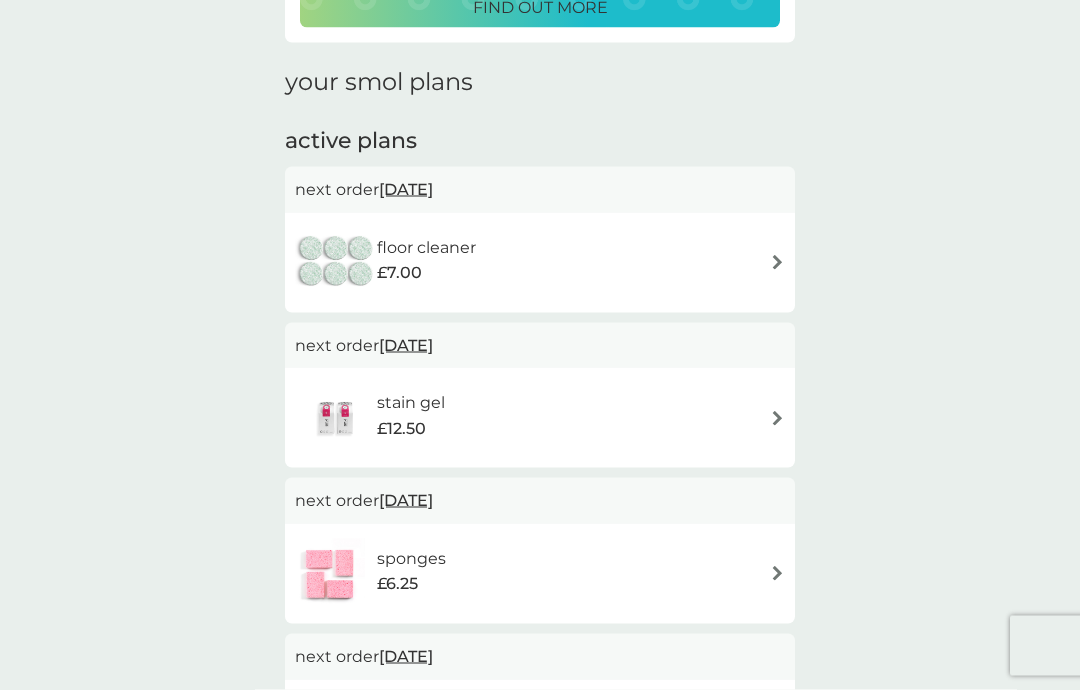 click at bounding box center [777, 573] 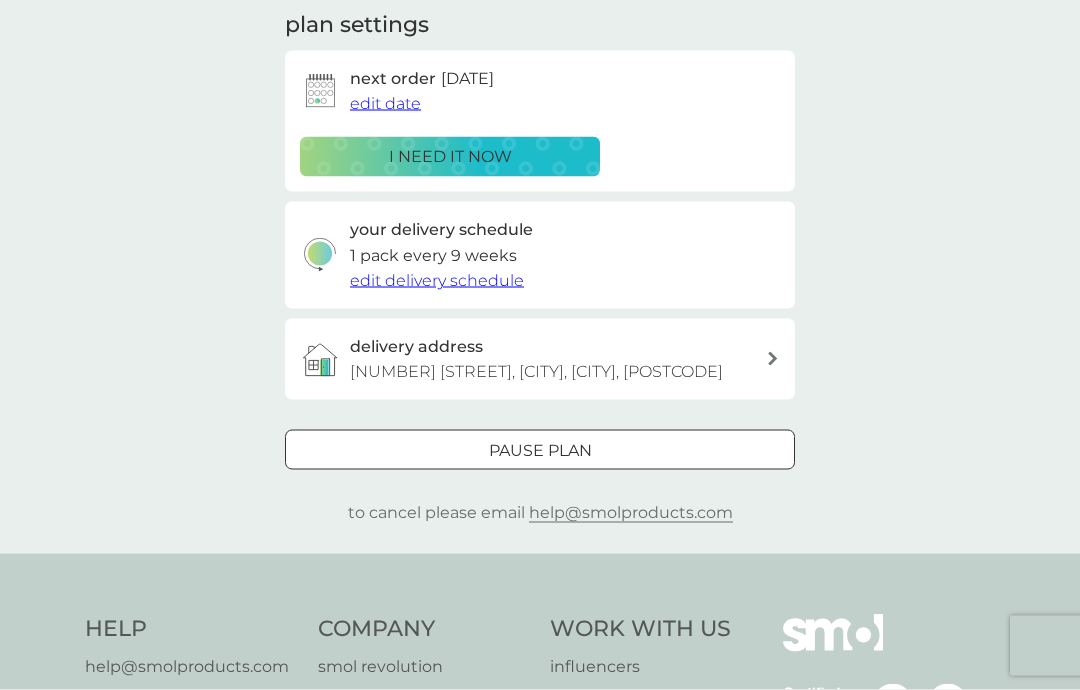 scroll, scrollTop: 288, scrollLeft: 0, axis: vertical 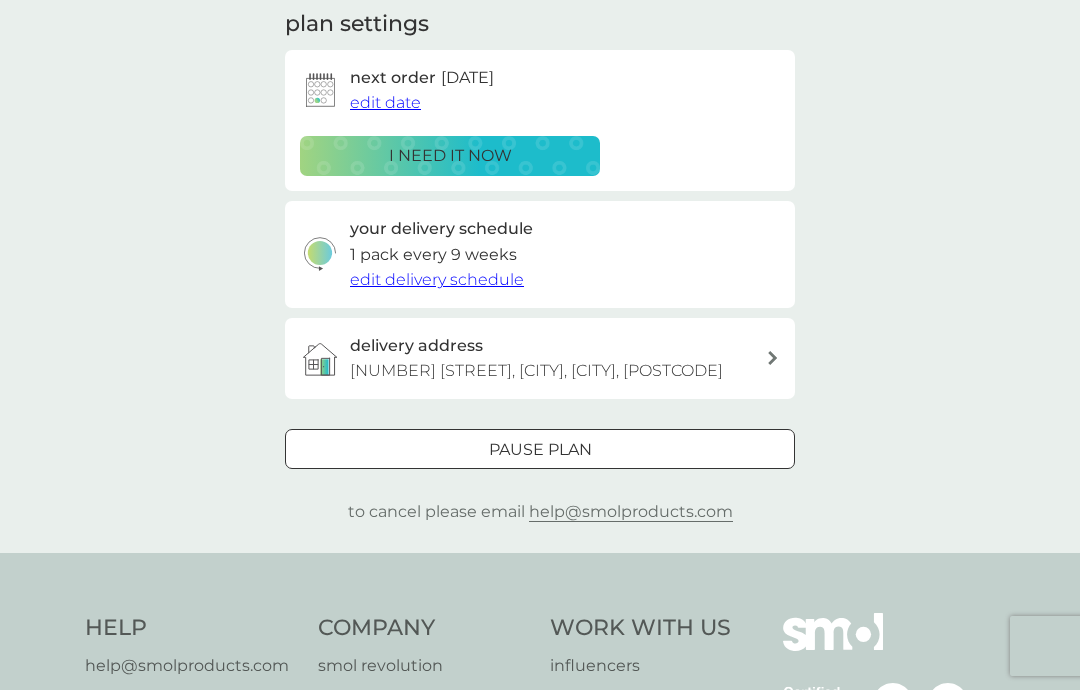 click on "Pause plan" at bounding box center (540, 450) 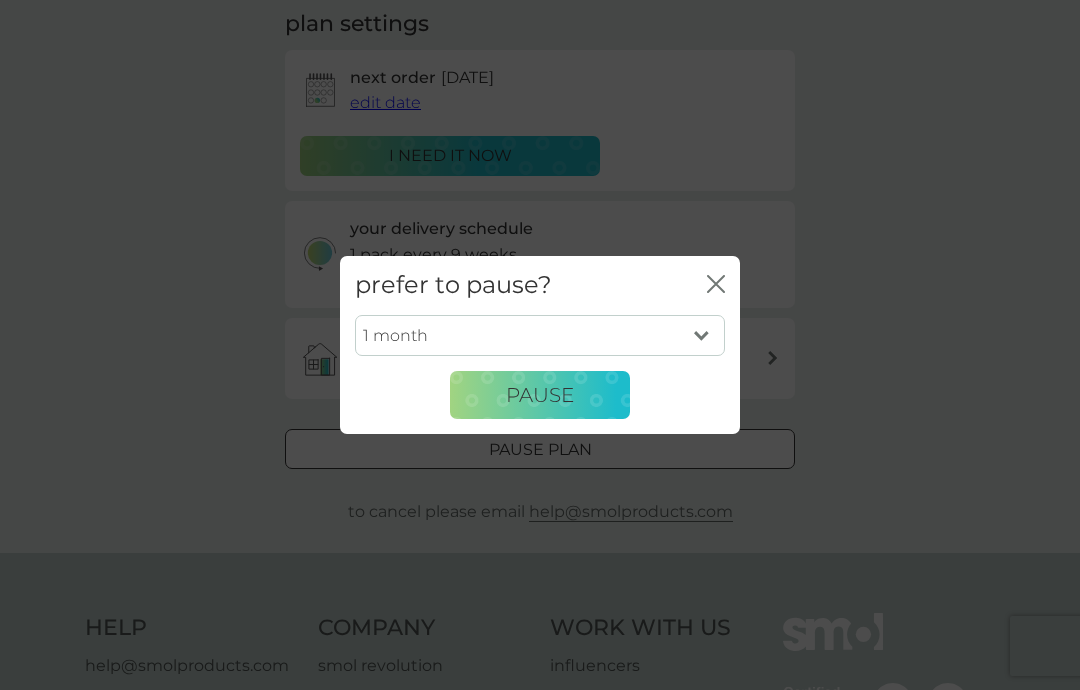 click on "Pause" at bounding box center (540, 395) 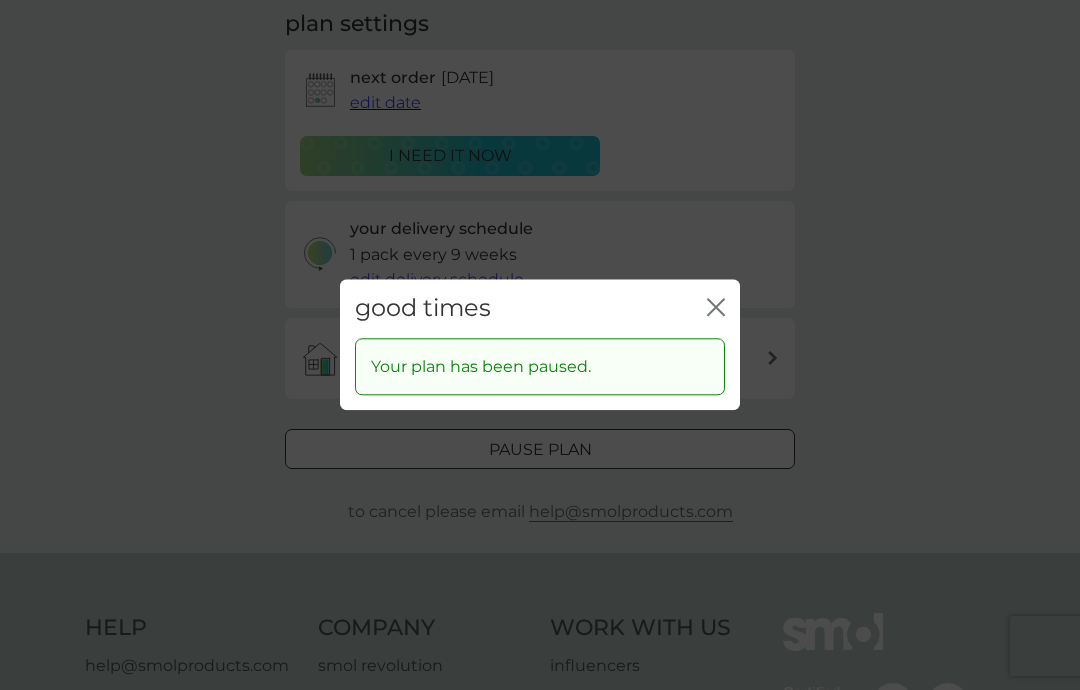 click on "close" 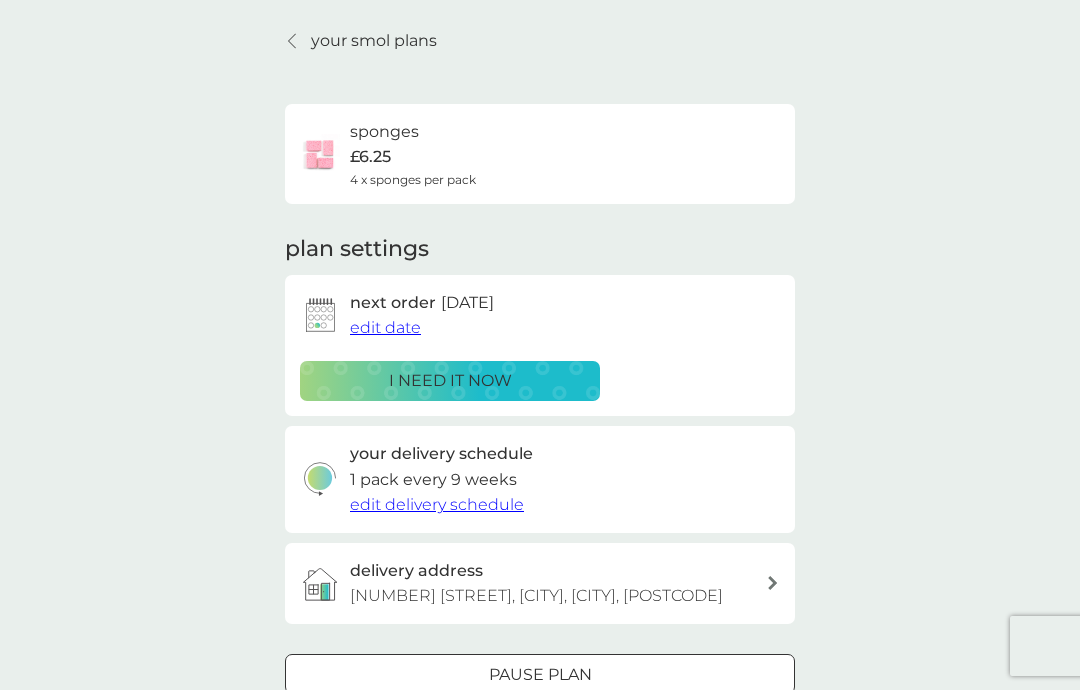 scroll, scrollTop: 0, scrollLeft: 0, axis: both 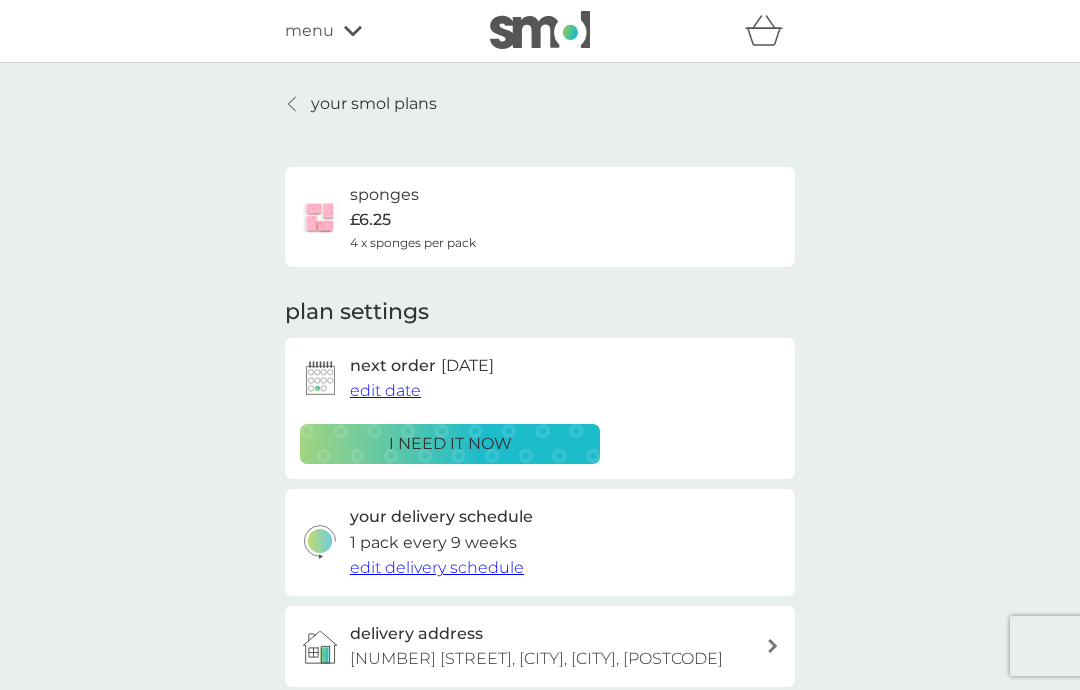 click on "your smol plans" at bounding box center (374, 104) 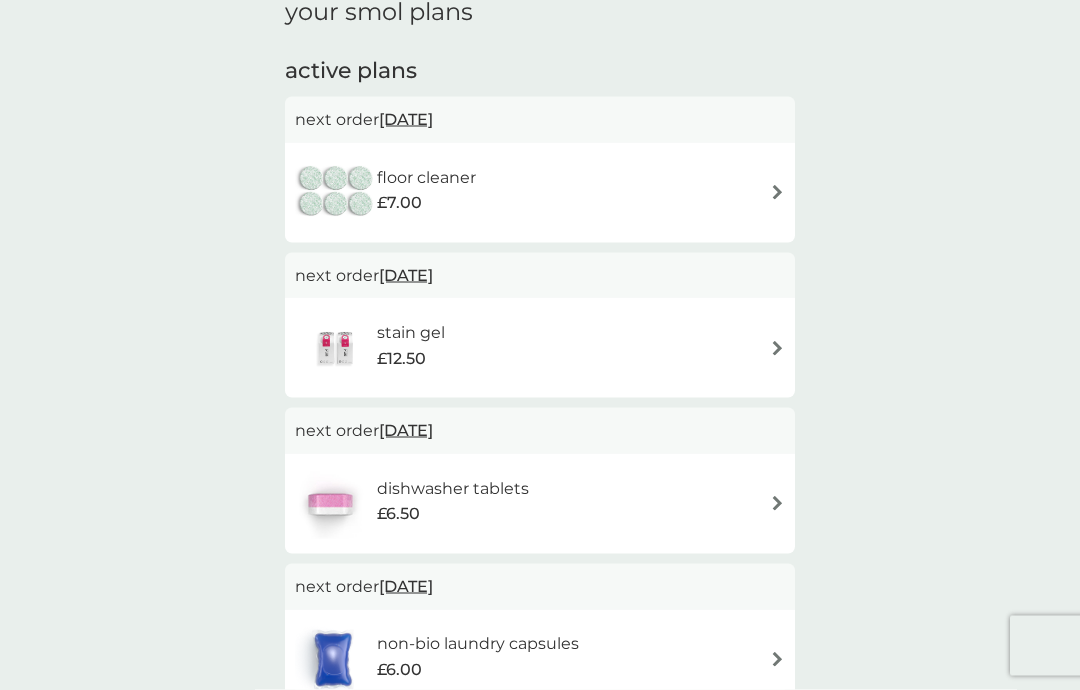 scroll, scrollTop: 339, scrollLeft: 0, axis: vertical 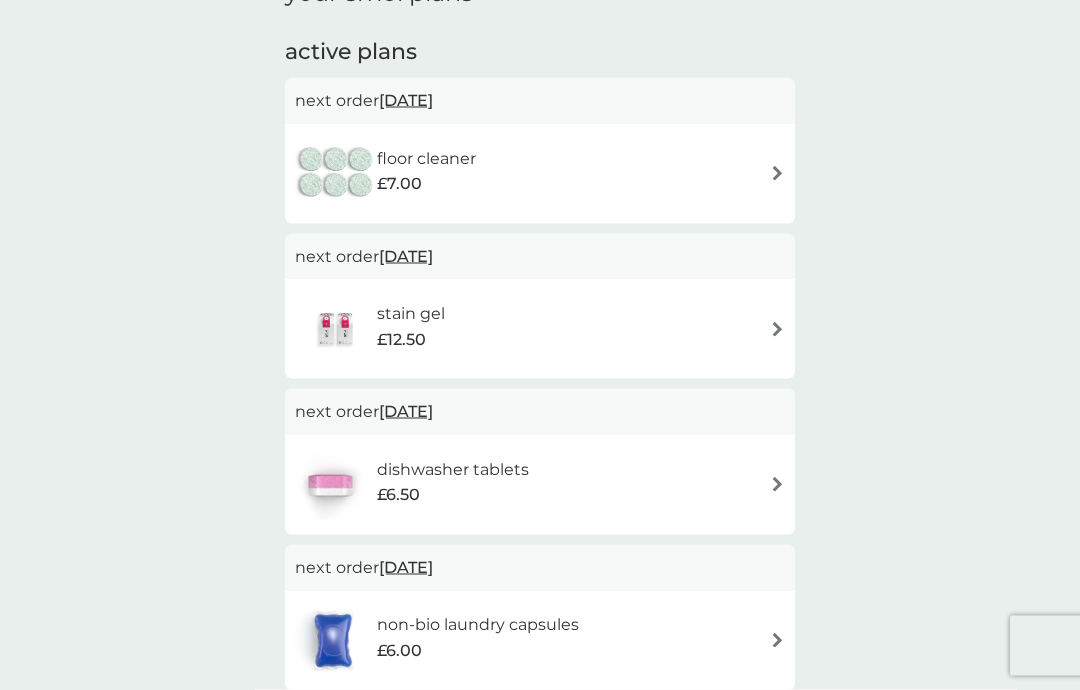 click at bounding box center [777, 329] 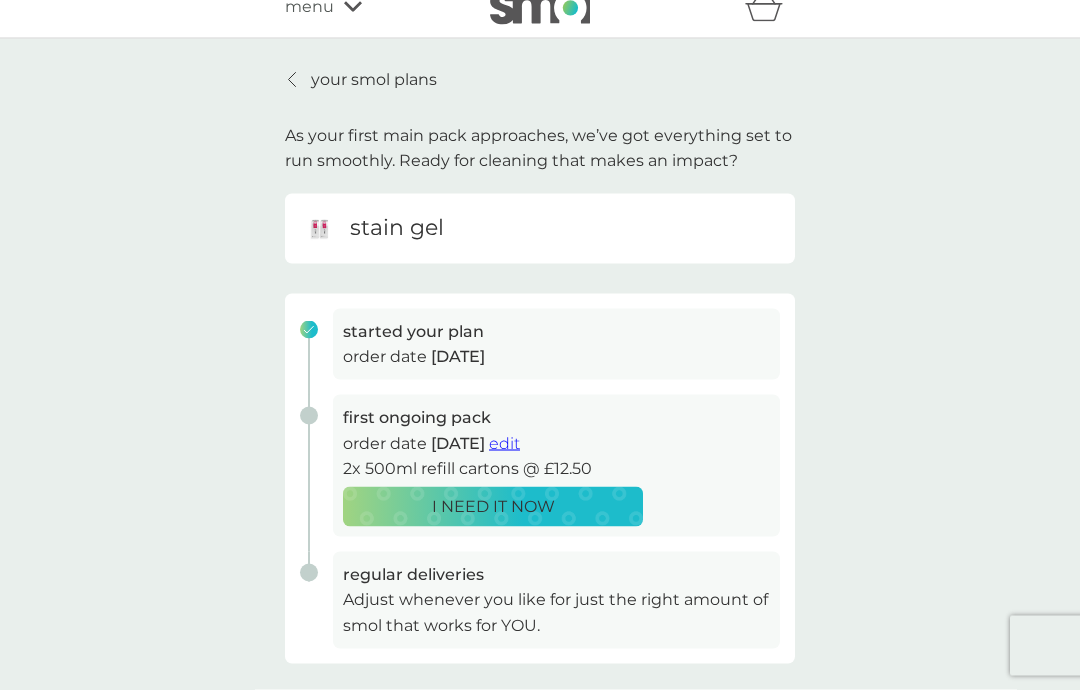 scroll, scrollTop: 0, scrollLeft: 0, axis: both 